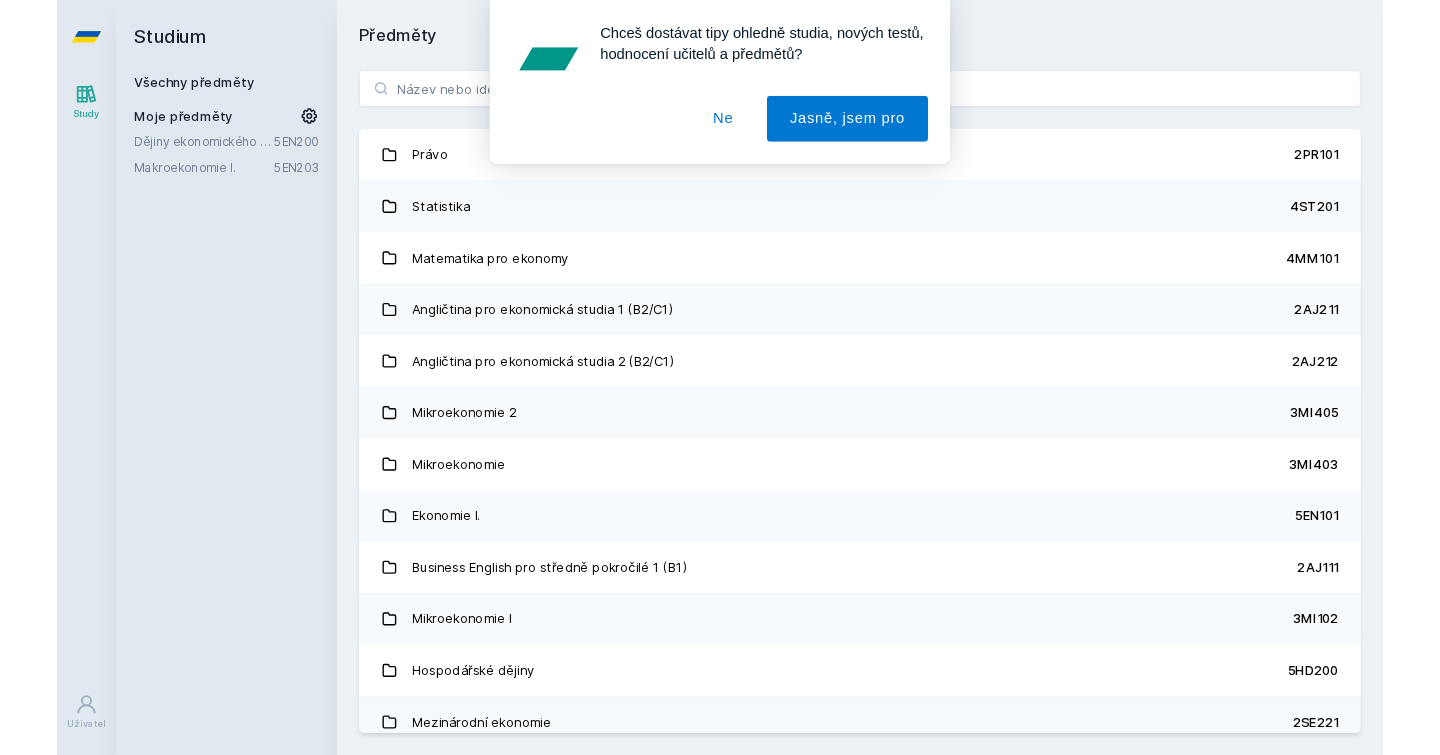 scroll, scrollTop: 0, scrollLeft: 0, axis: both 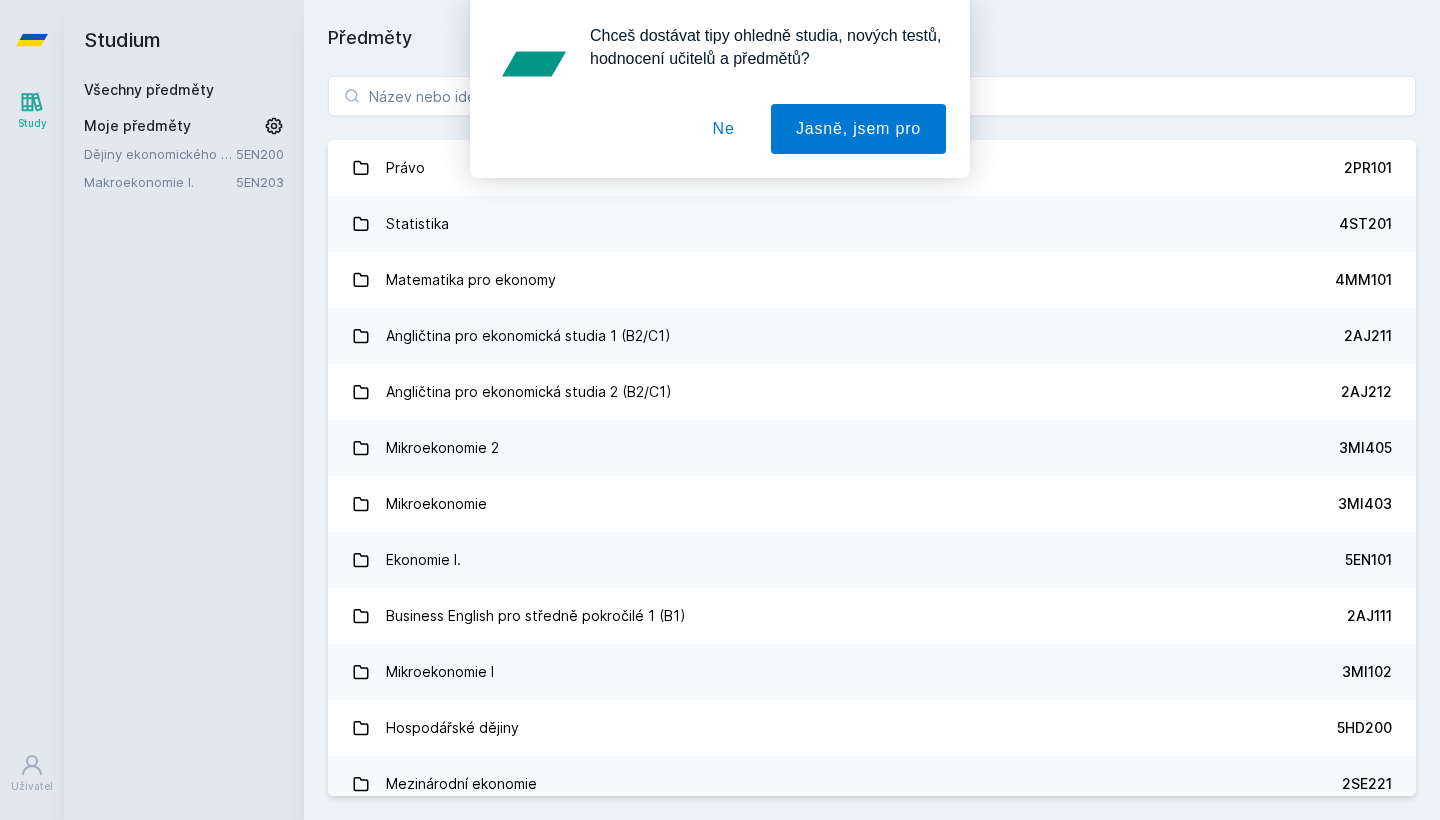 click on "Ne" at bounding box center (724, 129) 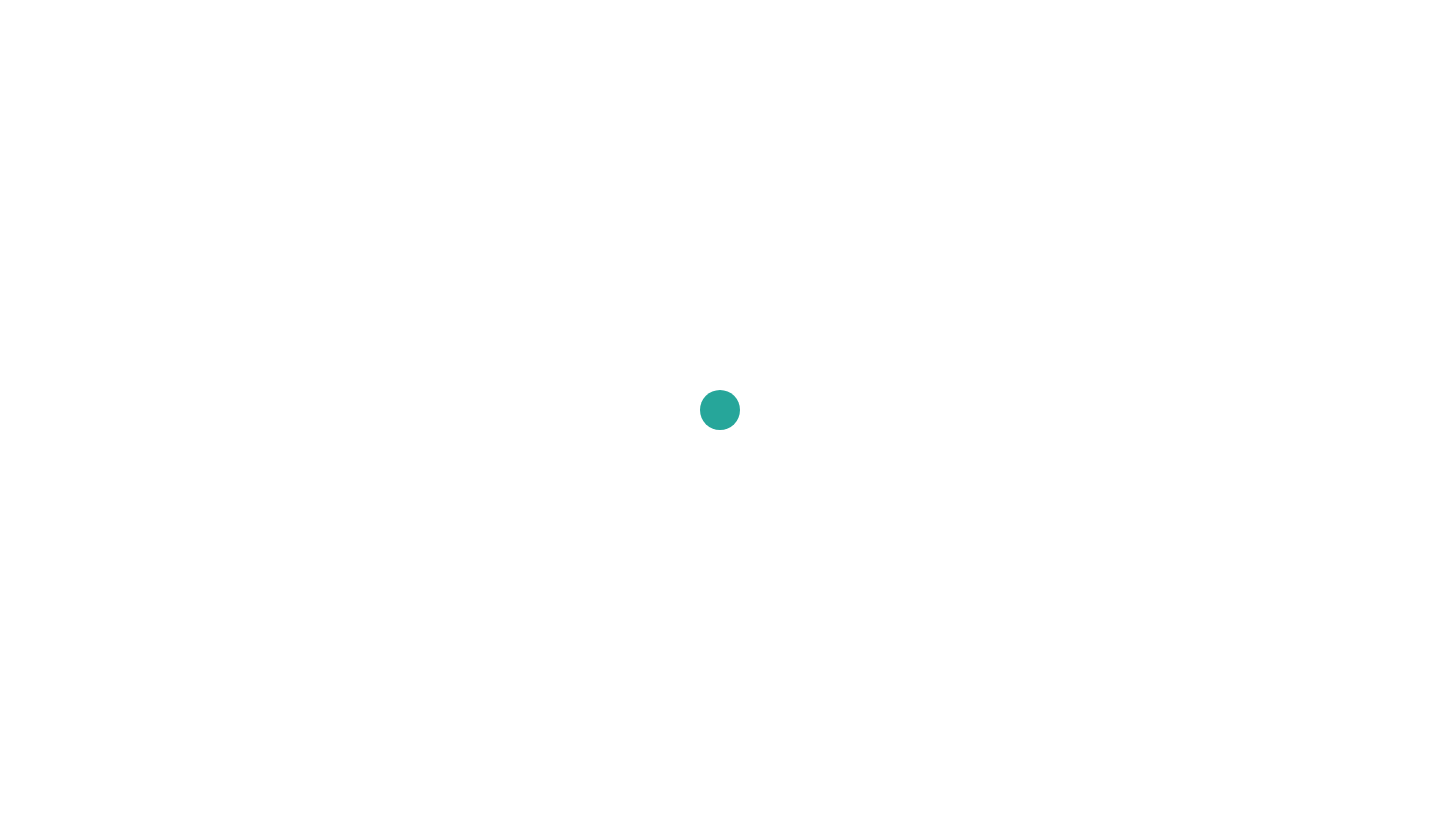 scroll, scrollTop: 0, scrollLeft: 0, axis: both 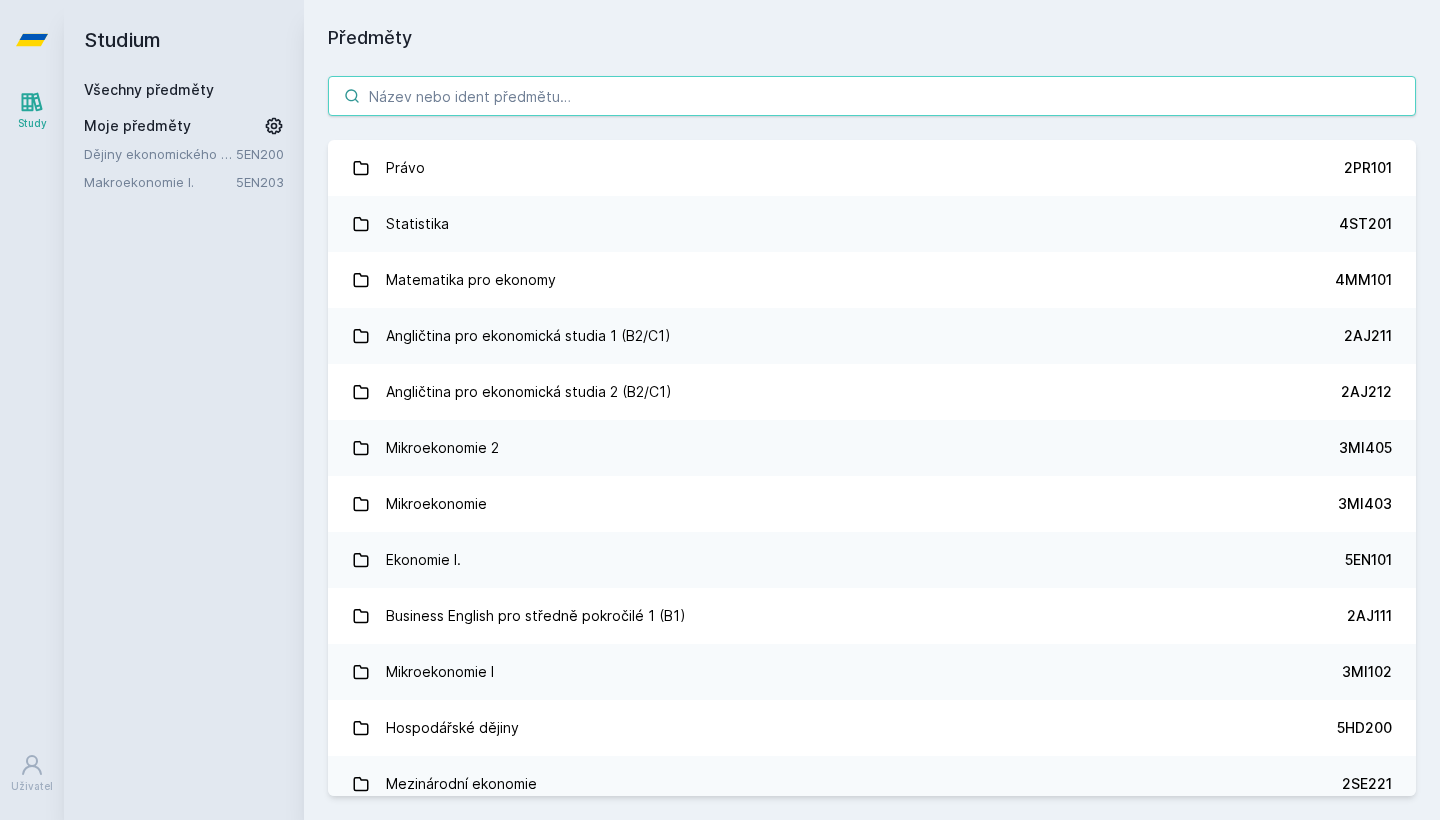 click at bounding box center (872, 96) 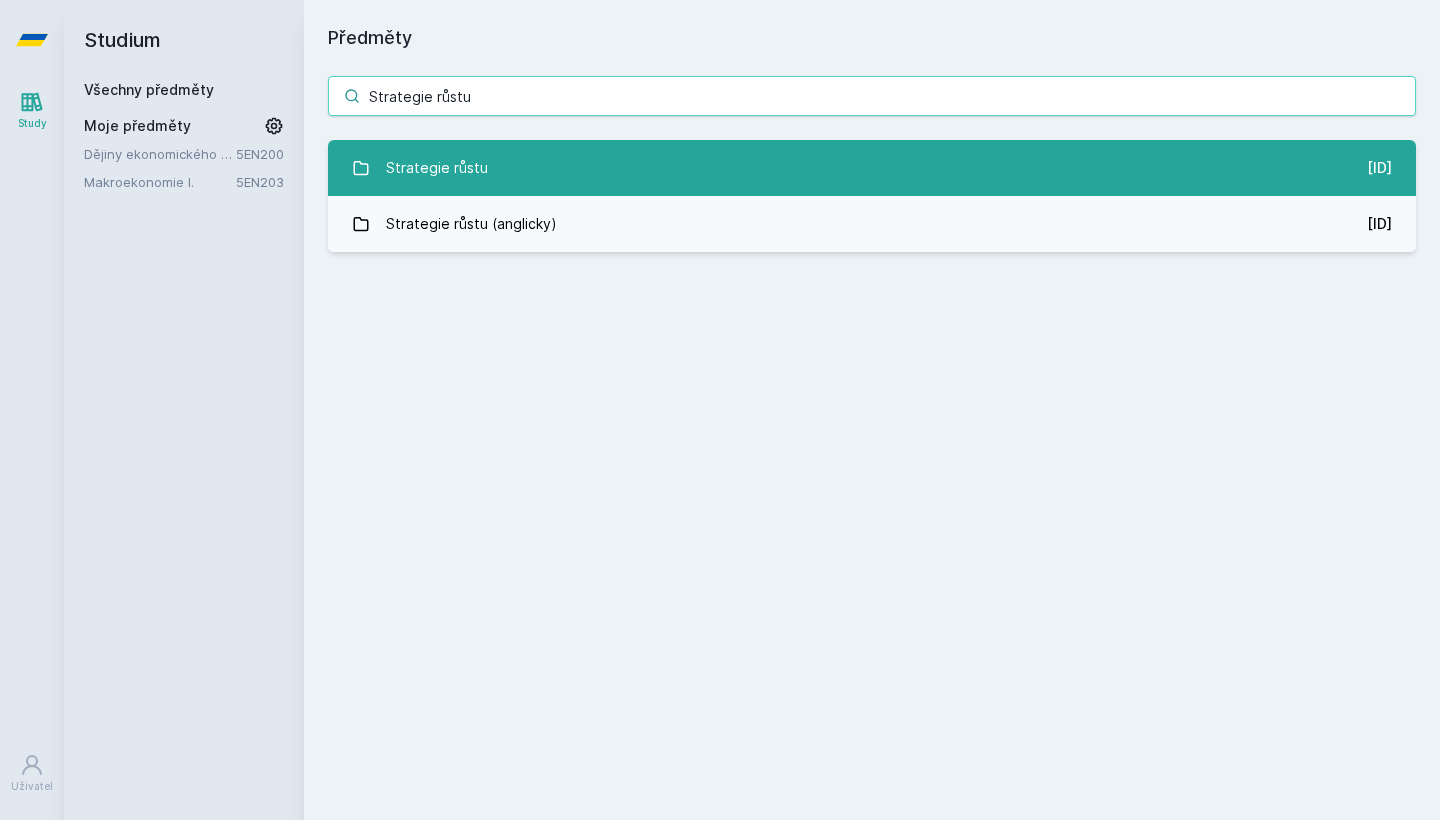type on "Strategie růstu" 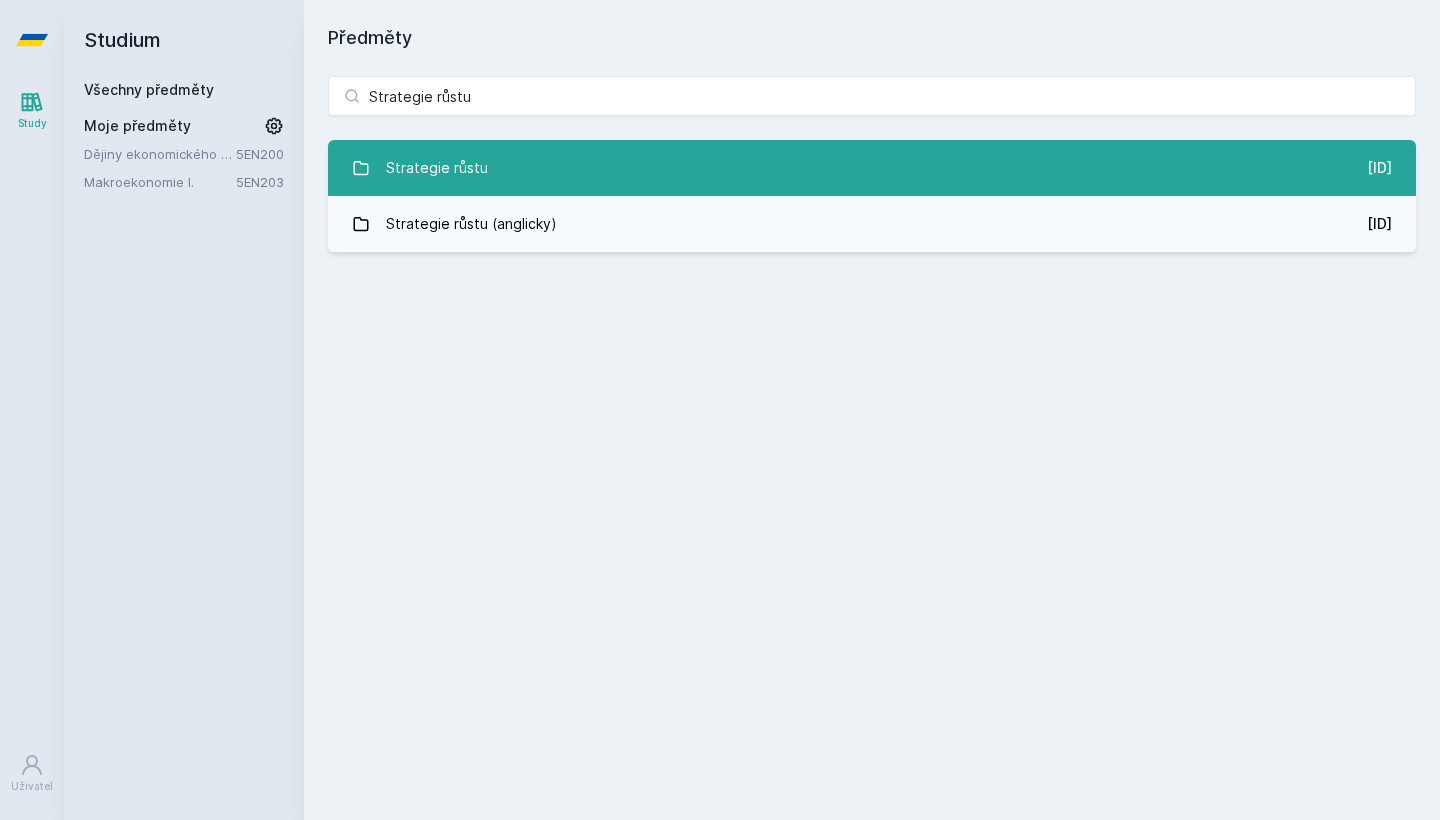 click on "Strategie růstu   [ID]" at bounding box center (872, 168) 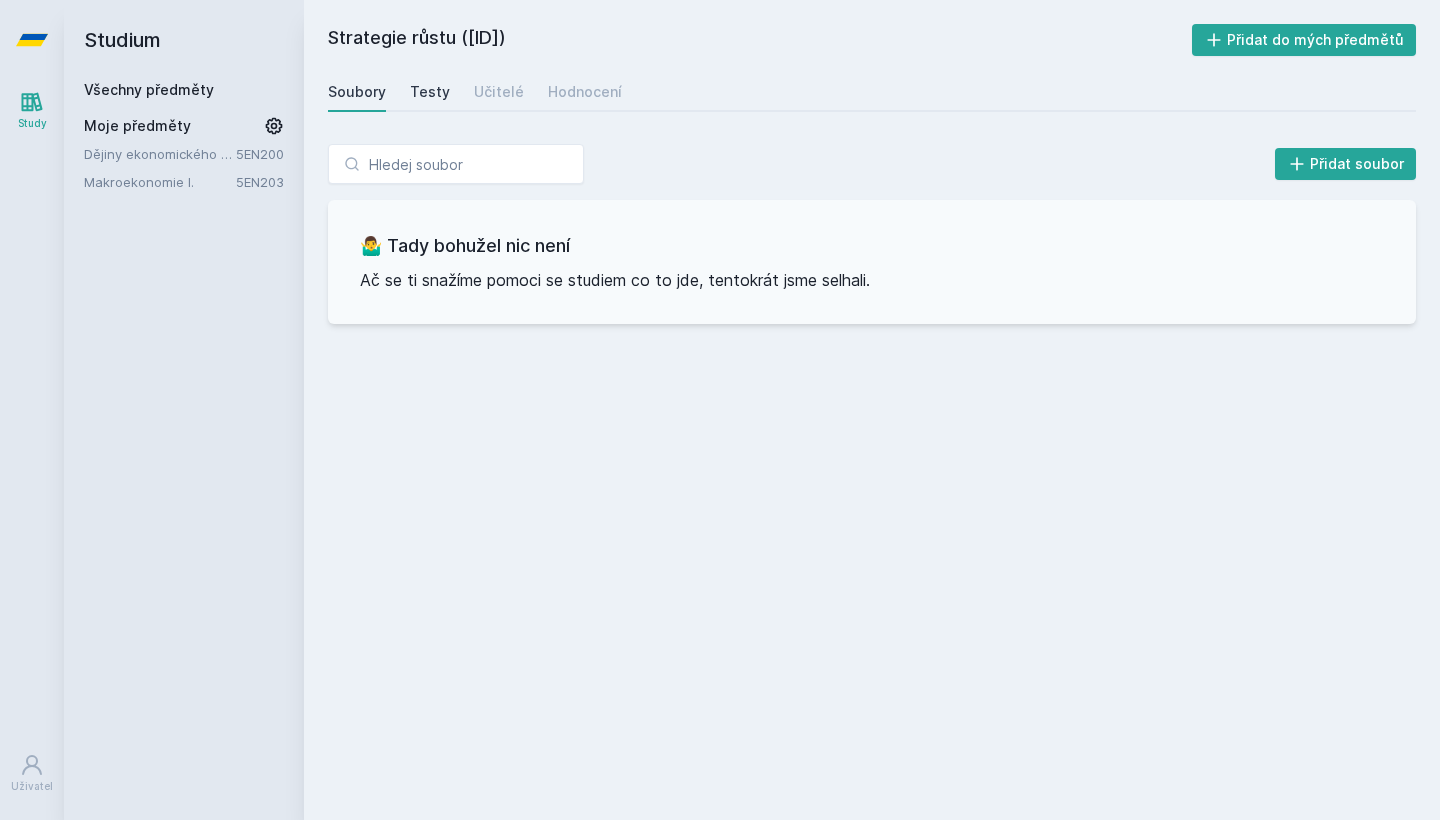 click on "Testy" at bounding box center (430, 92) 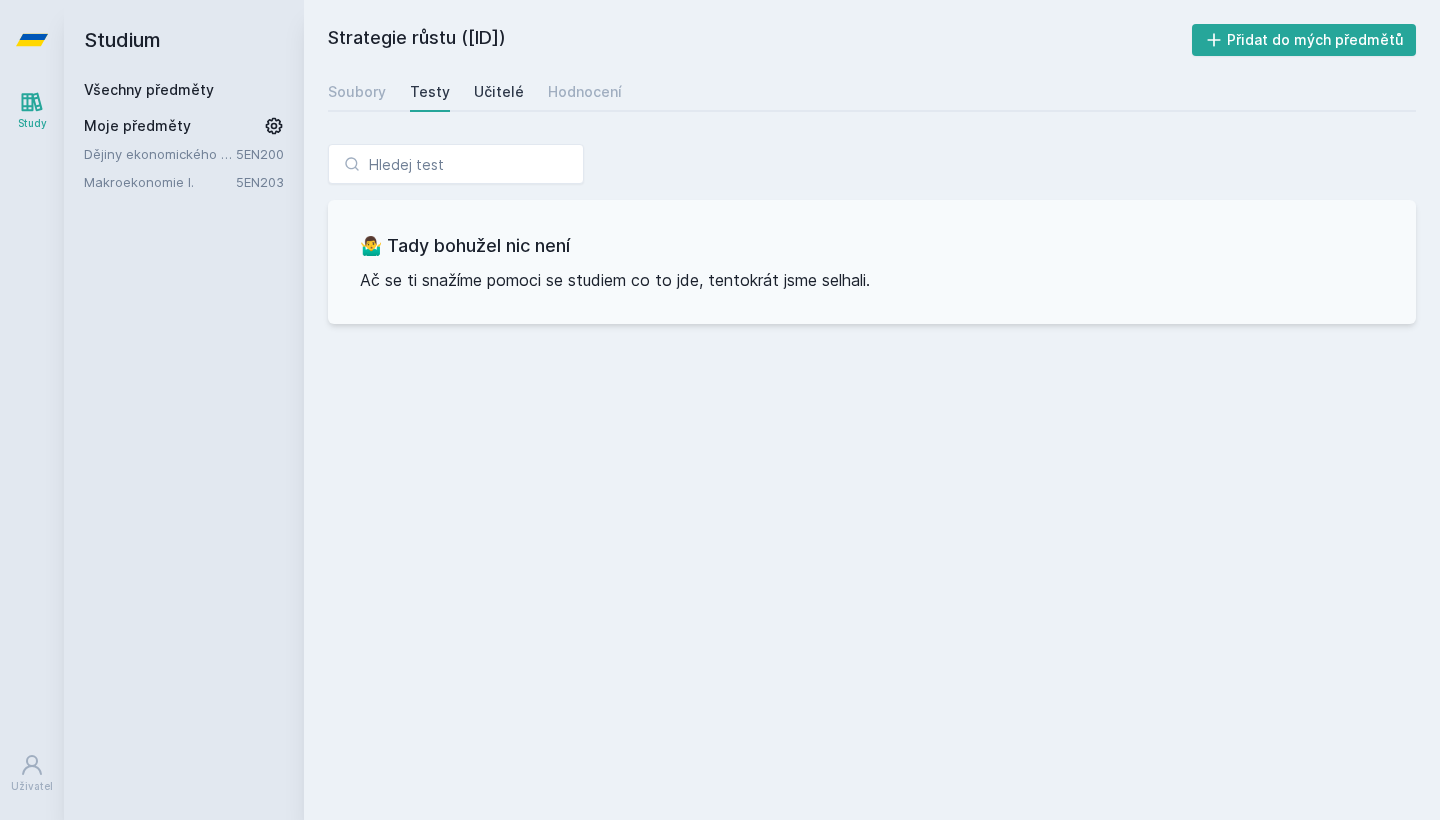 click on "Učitelé" at bounding box center (499, 92) 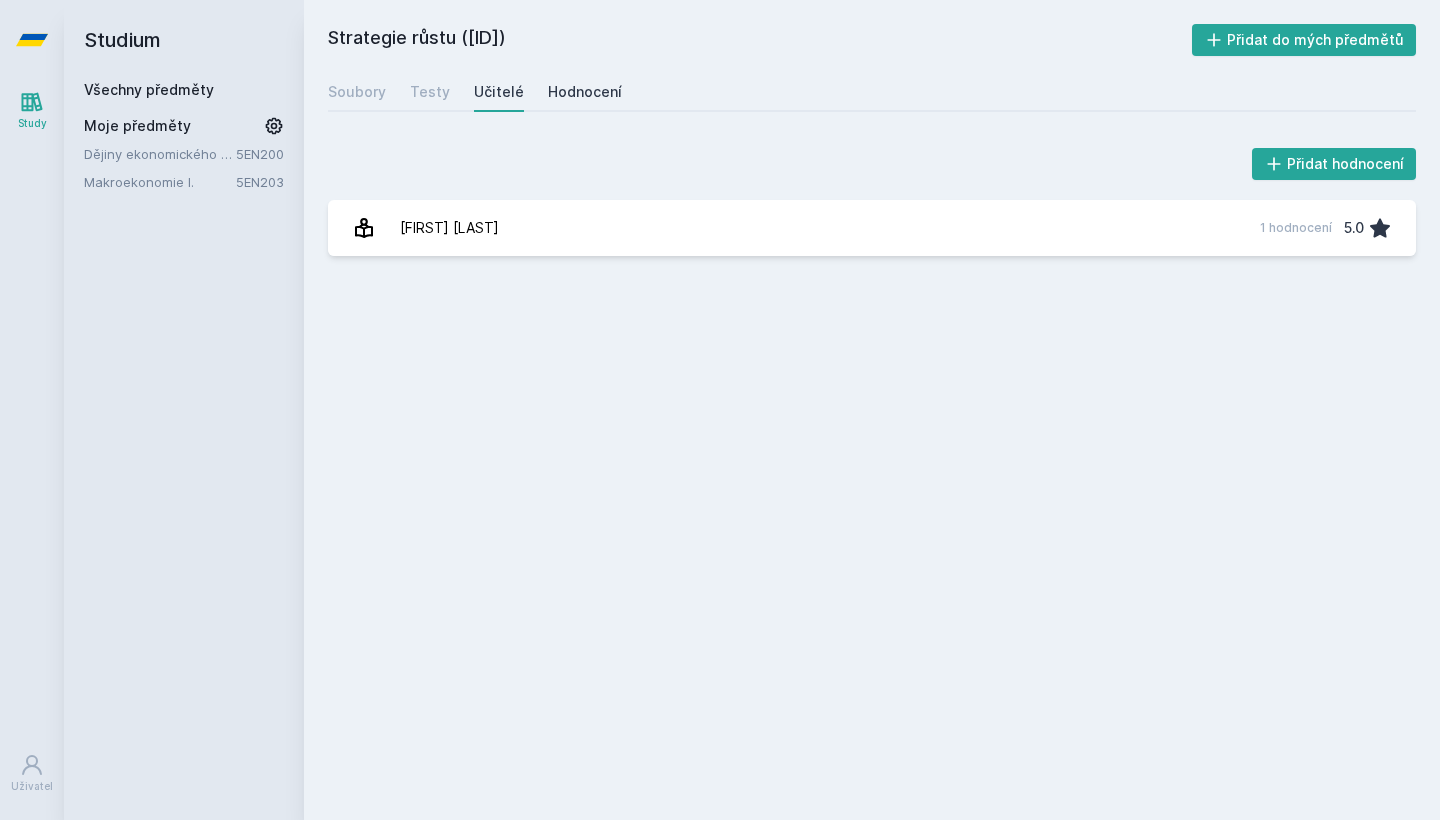click on "Hodnocení" at bounding box center [585, 92] 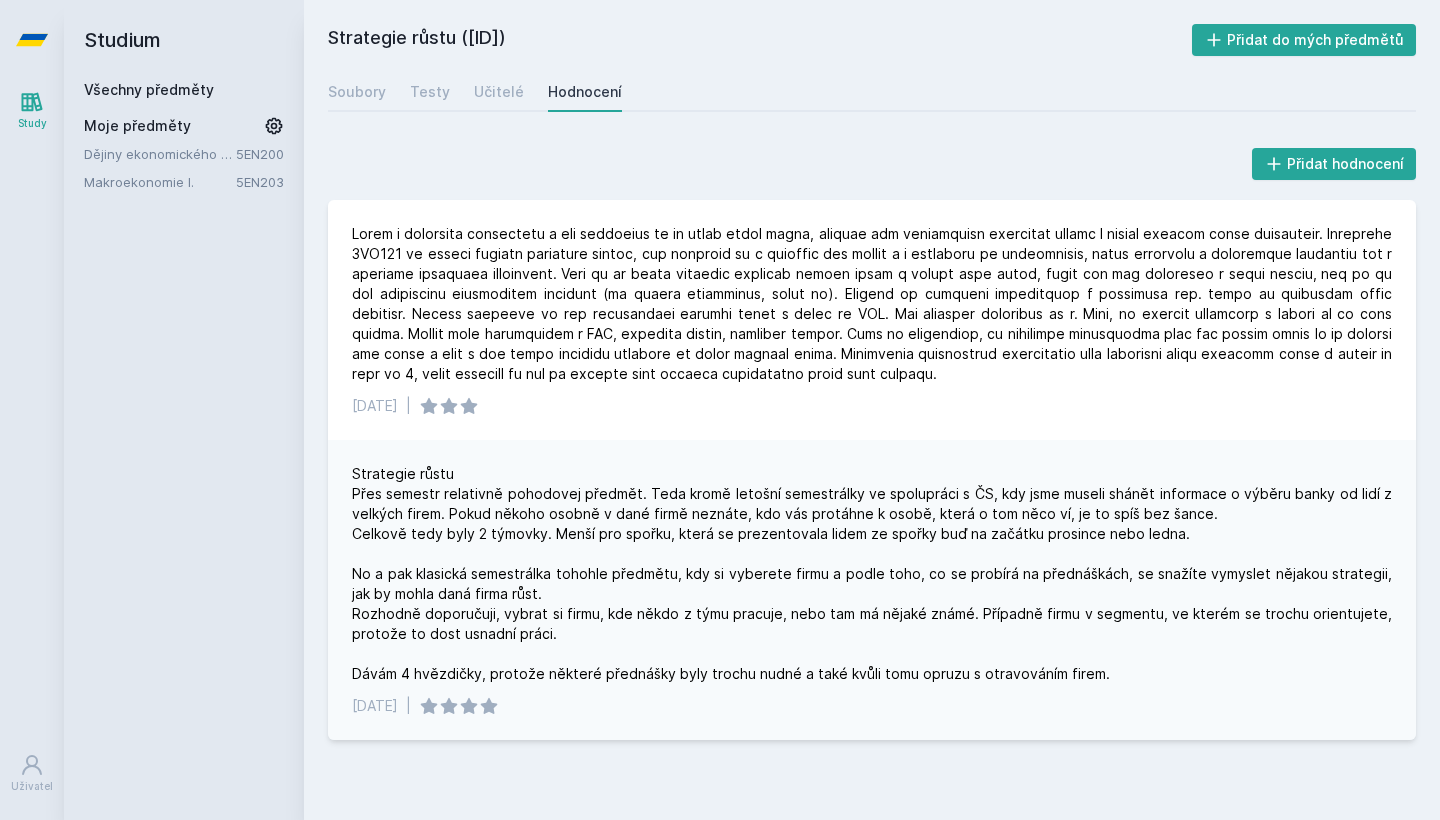 scroll, scrollTop: 0, scrollLeft: 0, axis: both 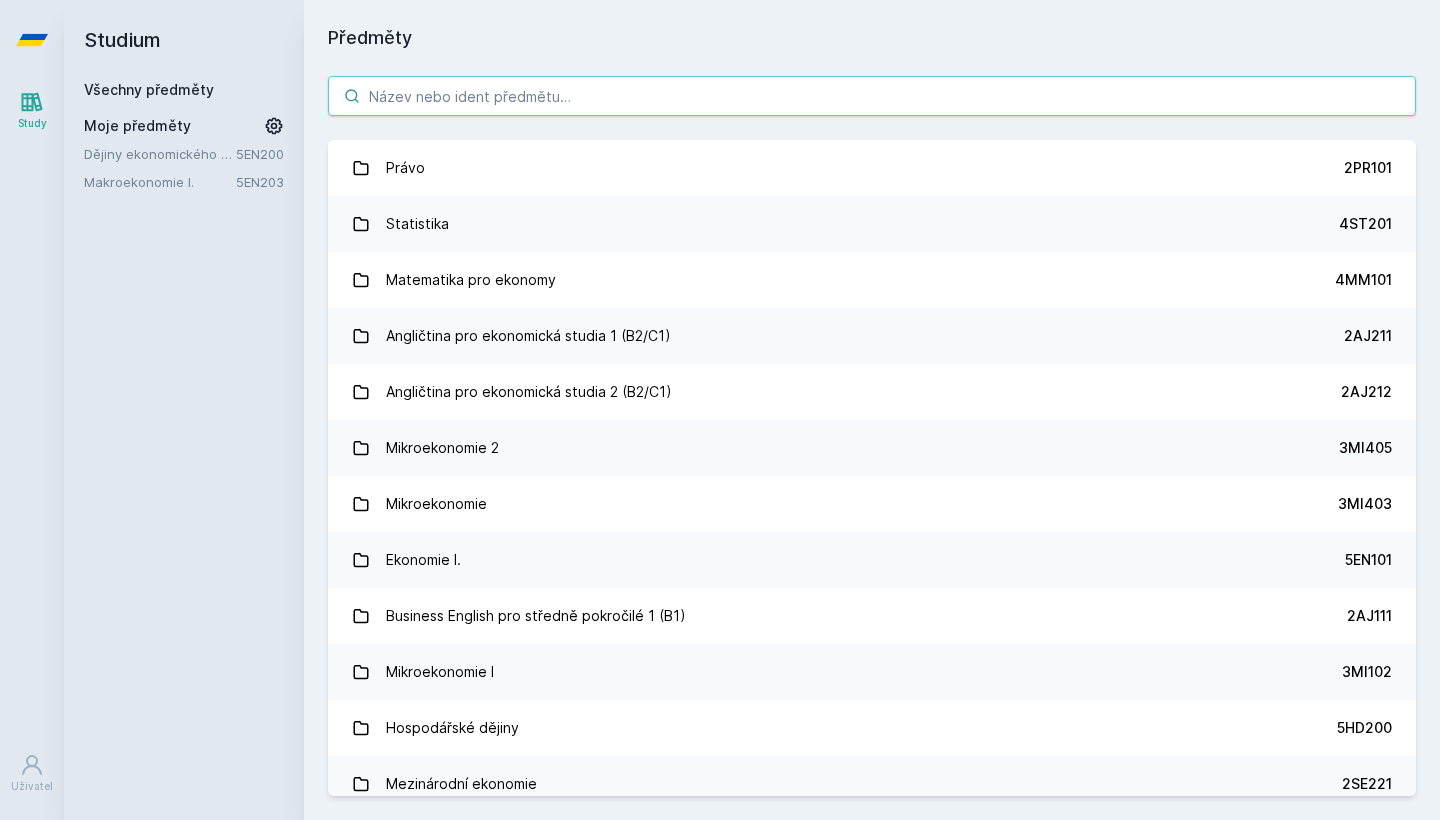 click at bounding box center (872, 96) 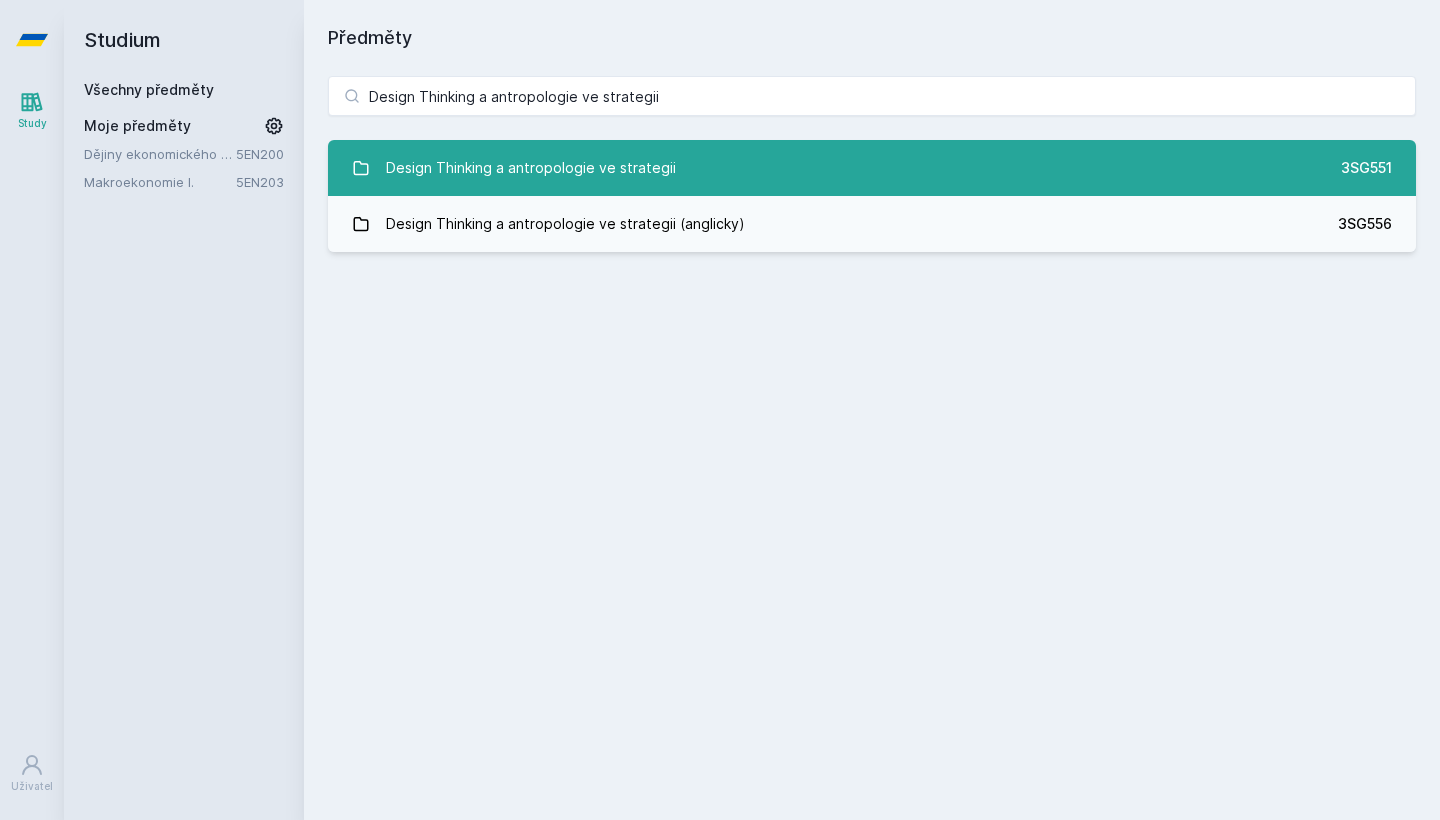 click on "Design Thinking a antropologie ve strategii" at bounding box center [531, 168] 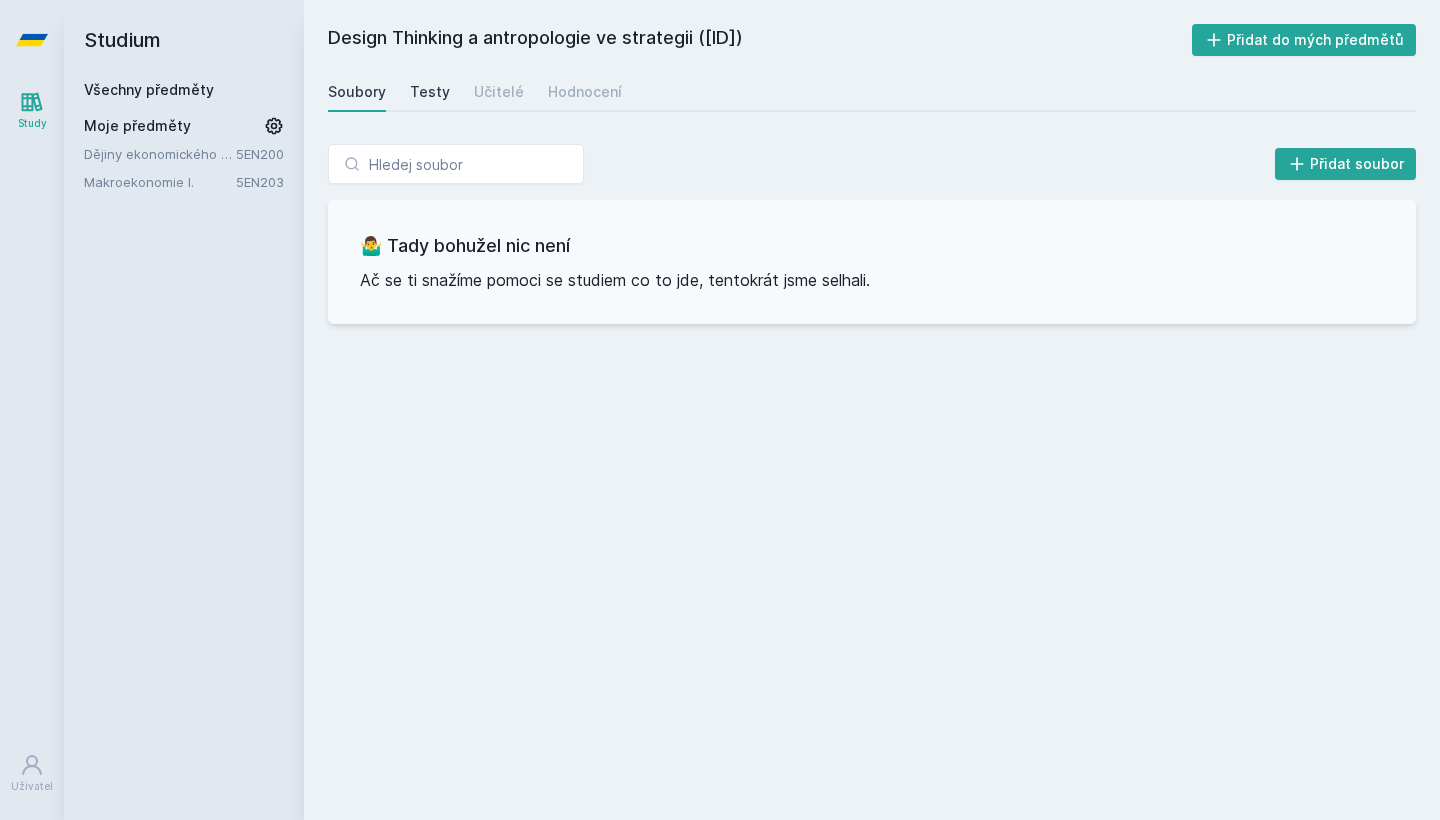 click on "Testy" at bounding box center (430, 92) 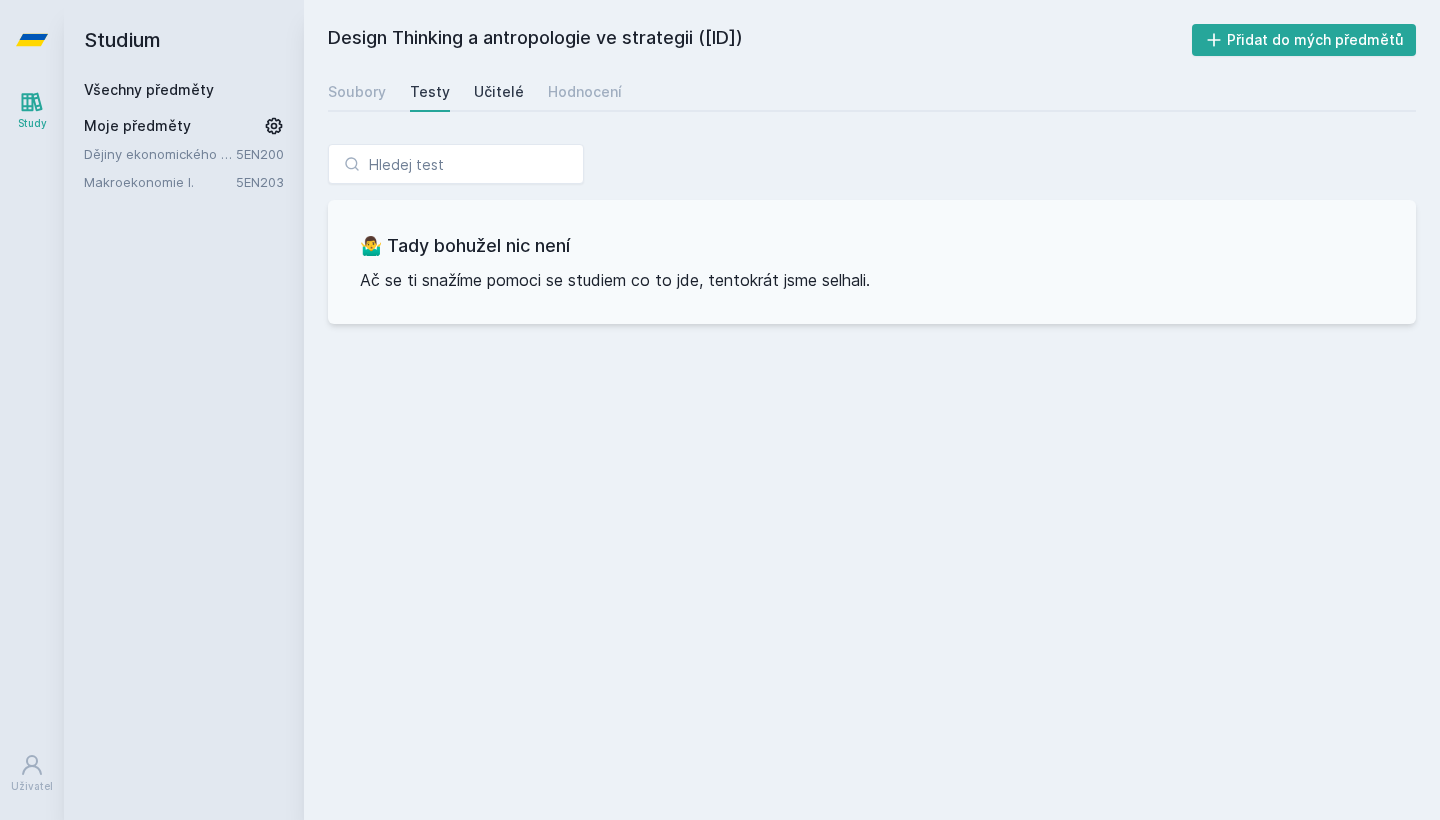 click on "Učitelé" at bounding box center [499, 92] 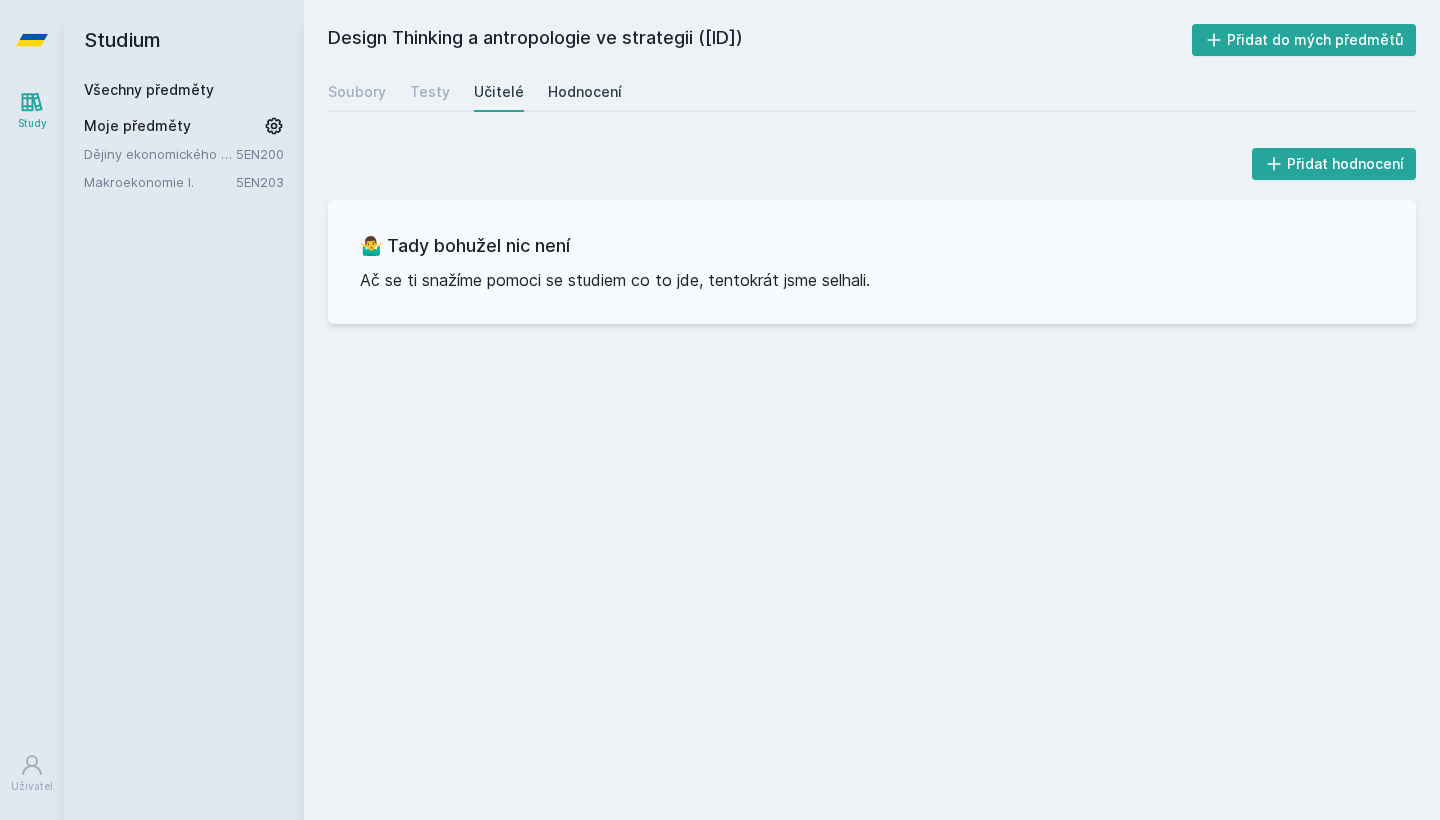 click on "Hodnocení" at bounding box center (585, 92) 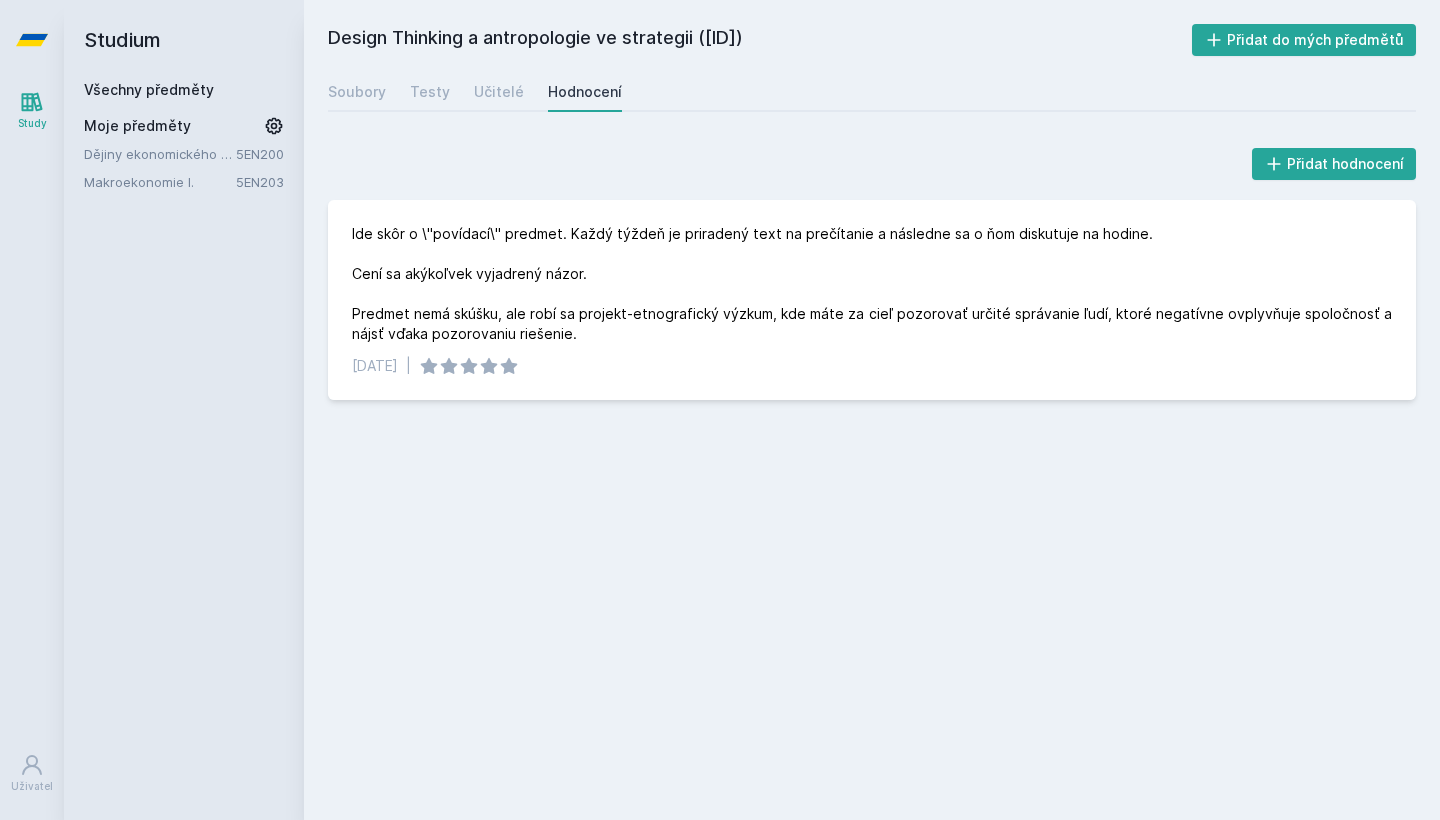 click at bounding box center (32, 40) 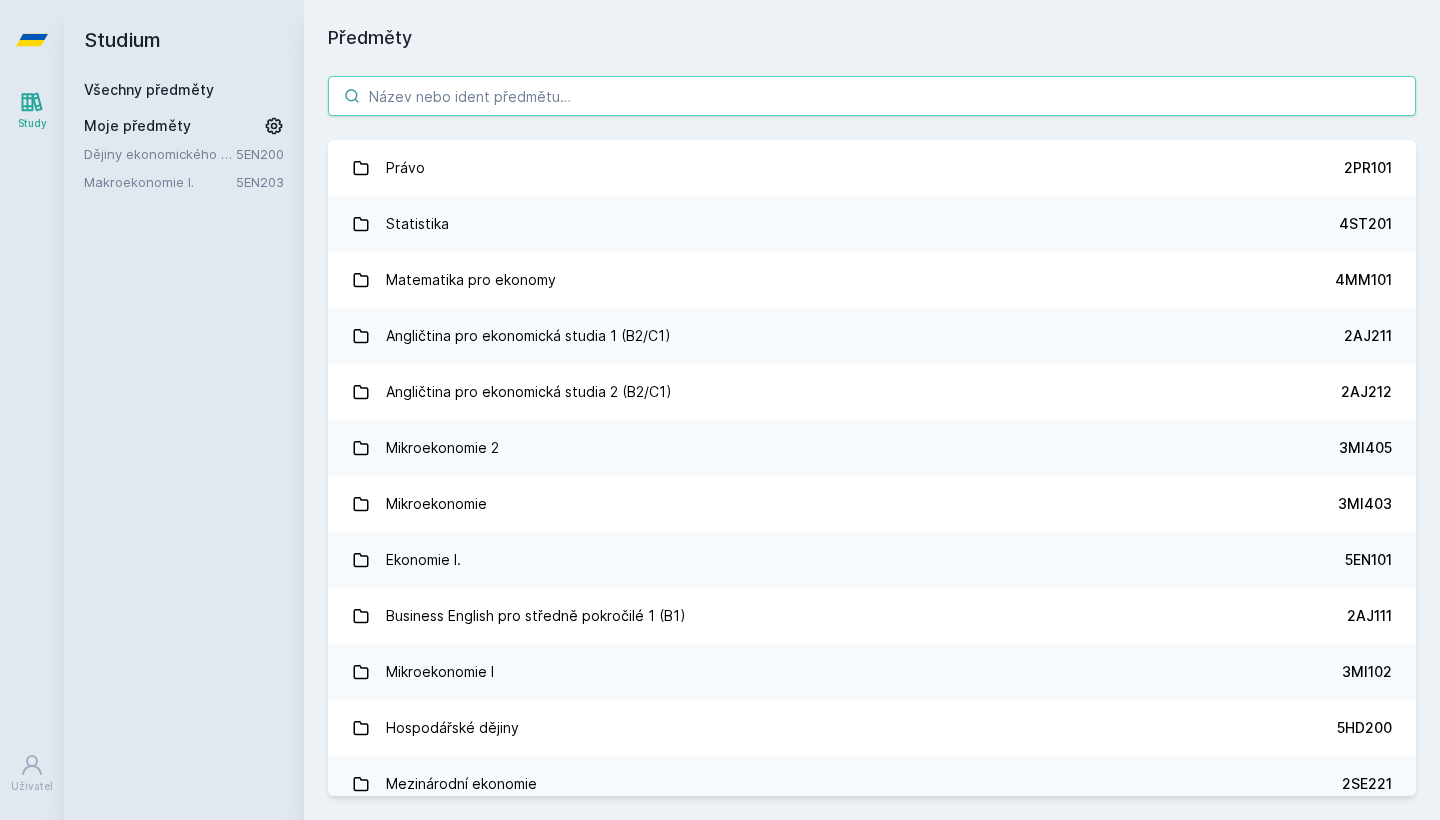click at bounding box center [872, 96] 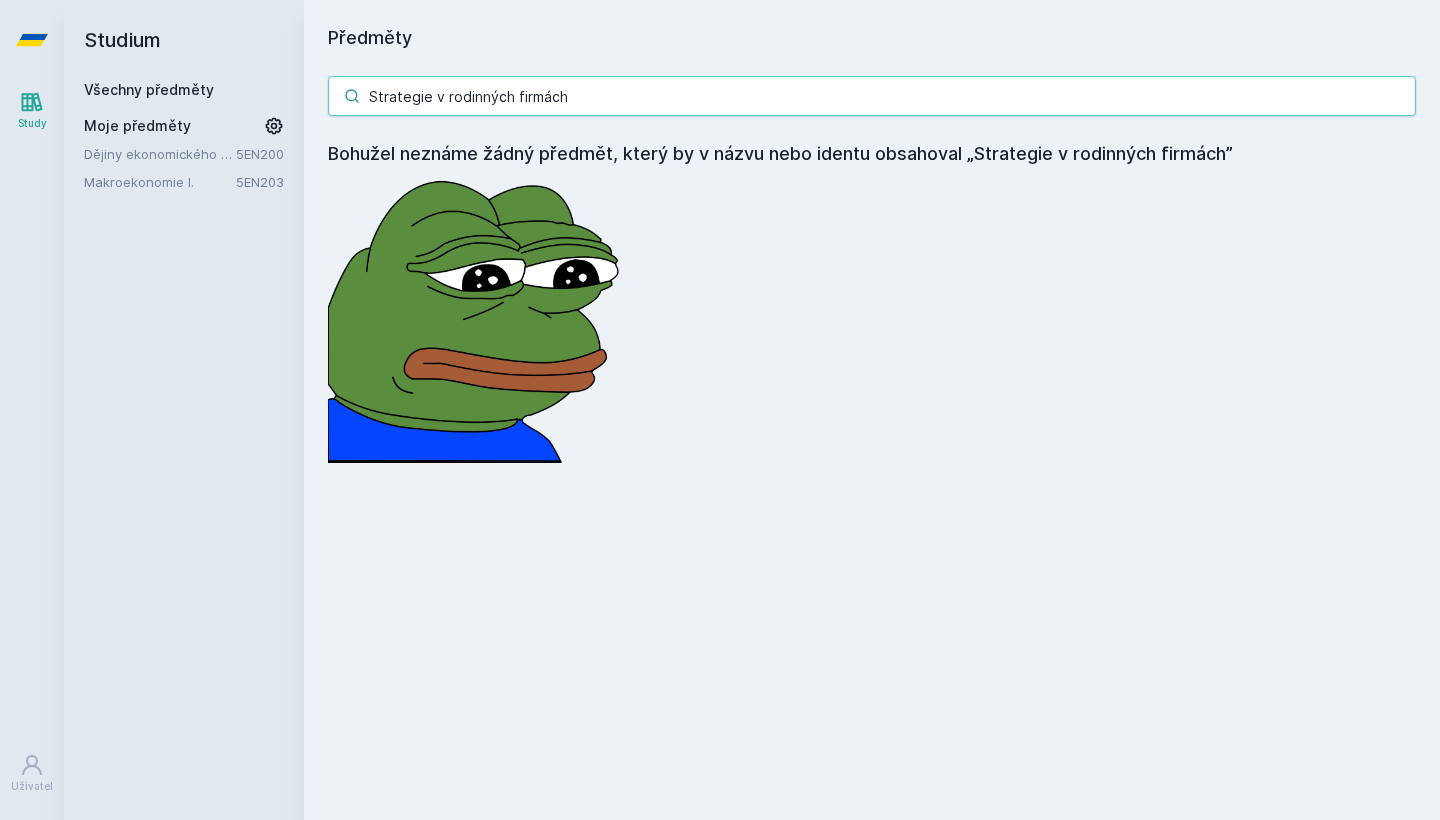 drag, startPoint x: 600, startPoint y: 109, endPoint x: 335, endPoint y: 82, distance: 266.37192 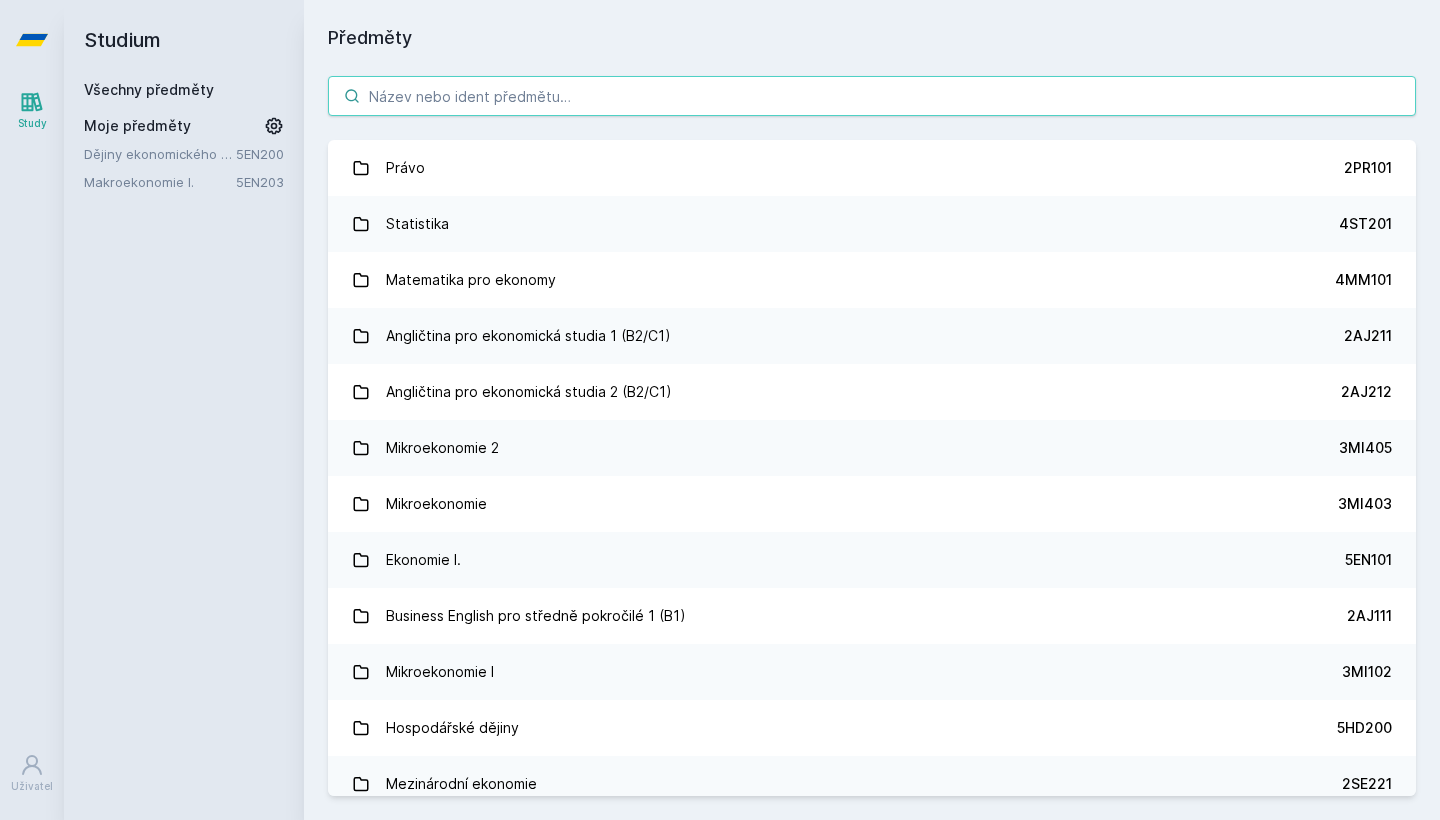 paste on "Green and sustainable ecosystems" 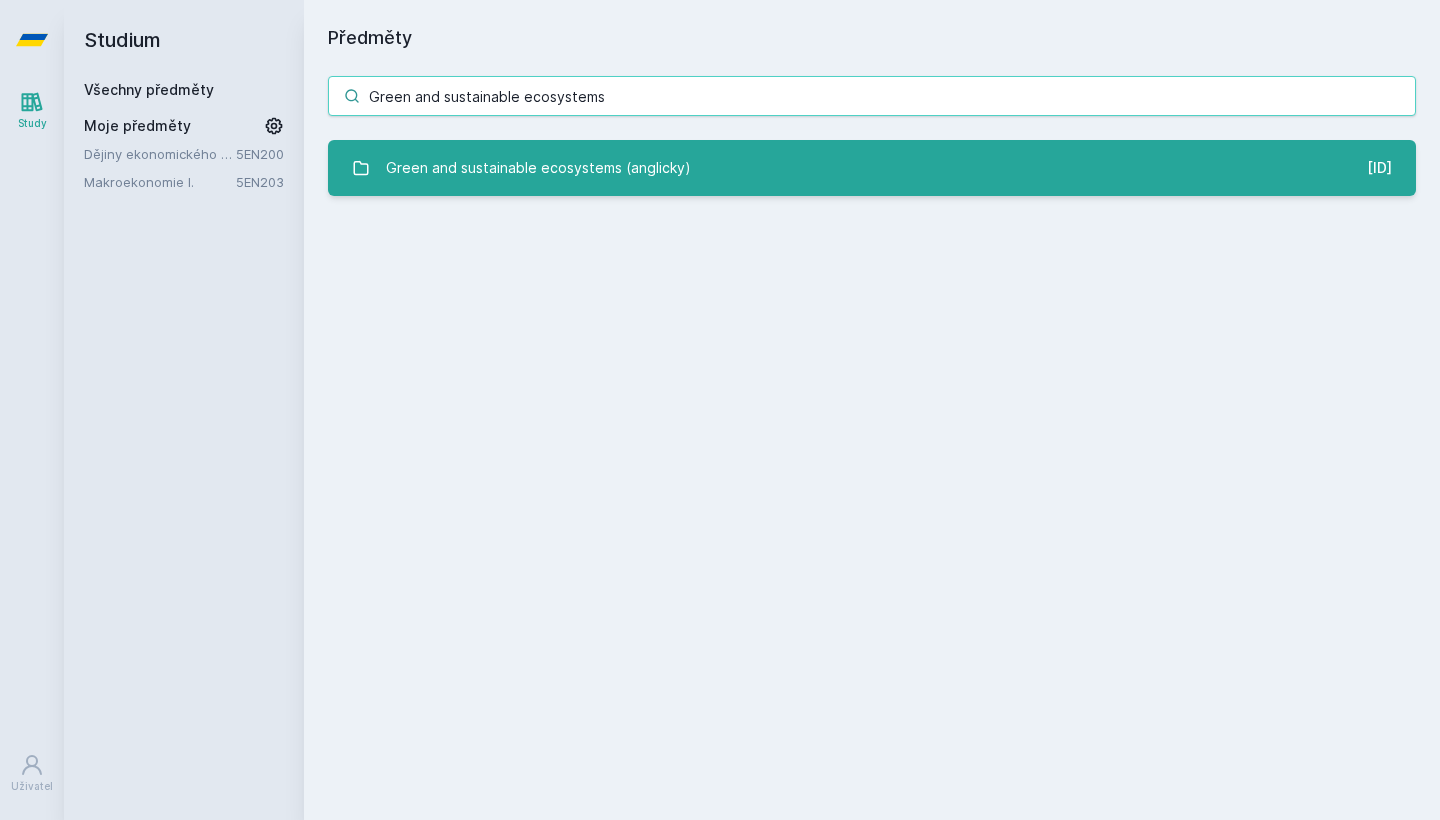 type on "Green and sustainable ecosystems" 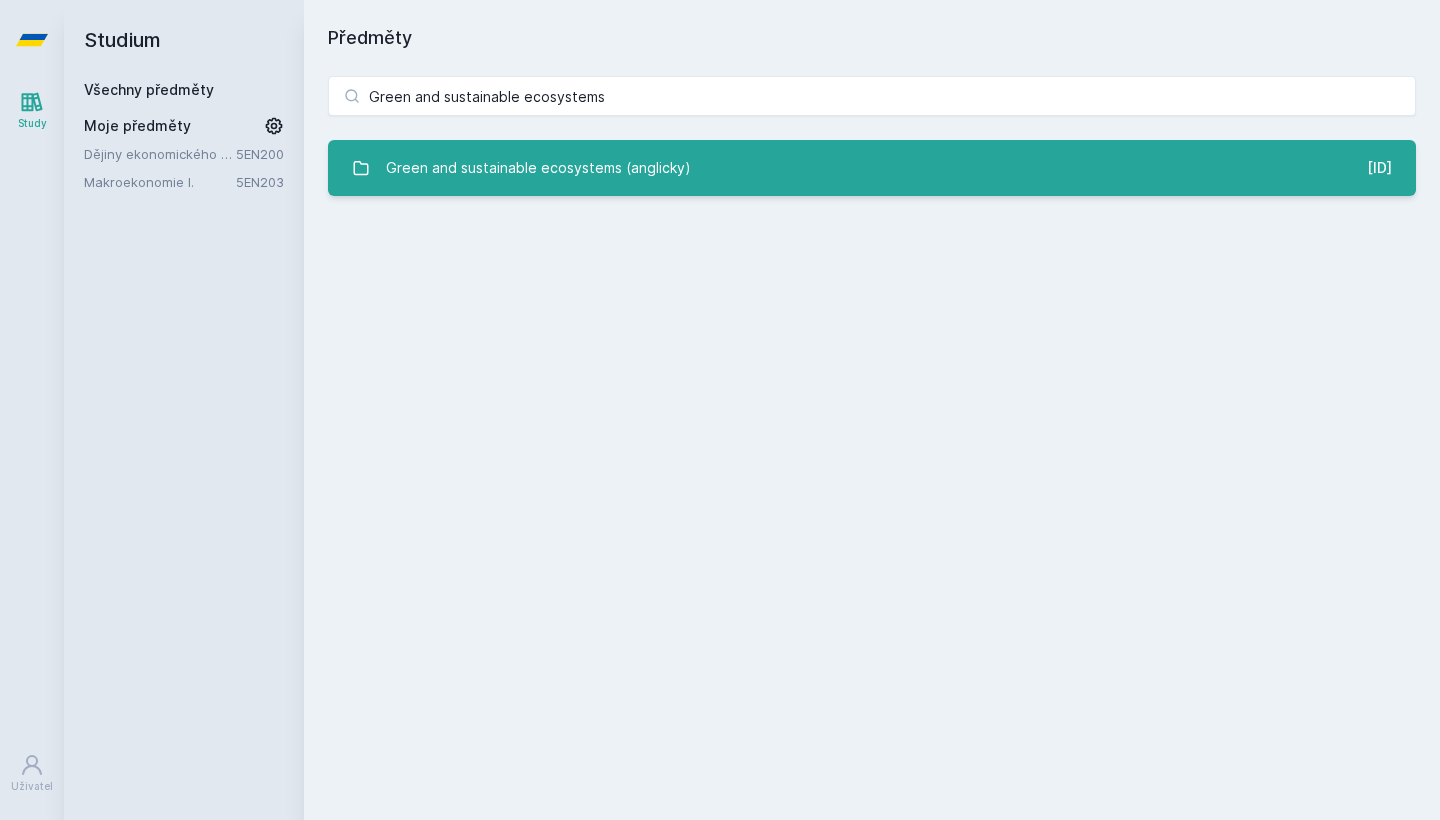 click on "Green and sustainable ecosystems (anglicky)" at bounding box center [538, 168] 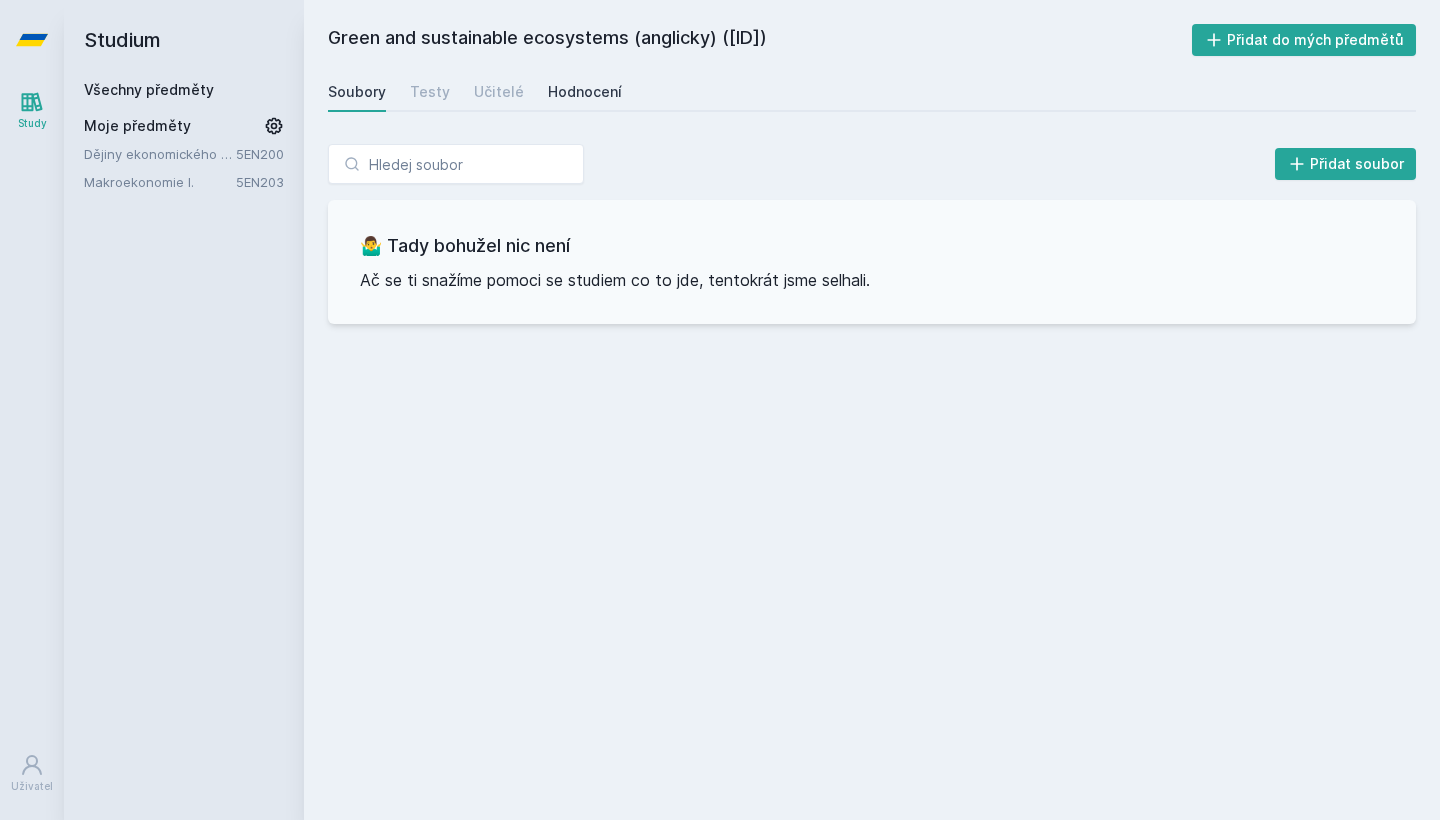 click on "Hodnocení" at bounding box center [585, 92] 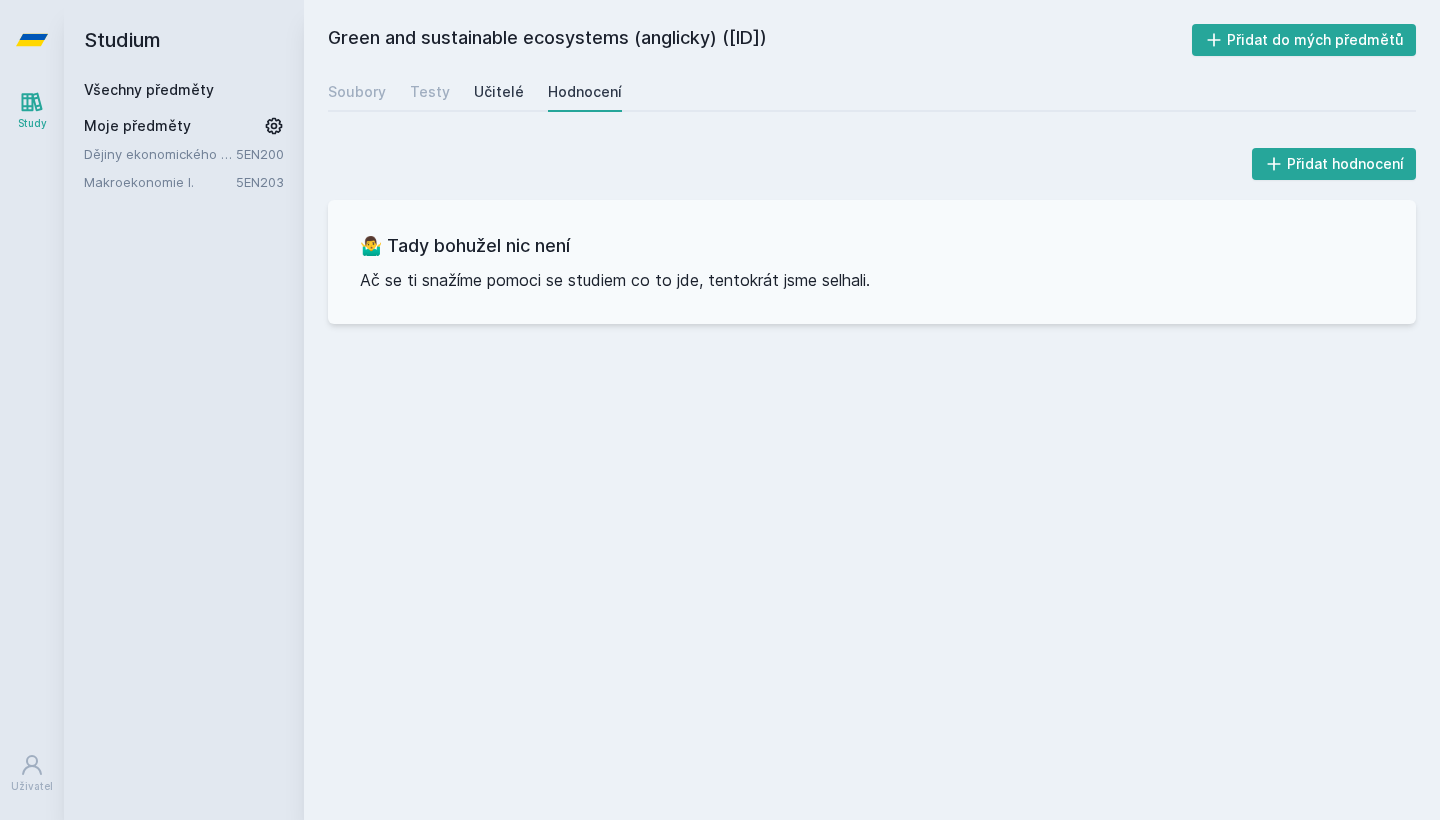 click on "Učitelé" at bounding box center [499, 92] 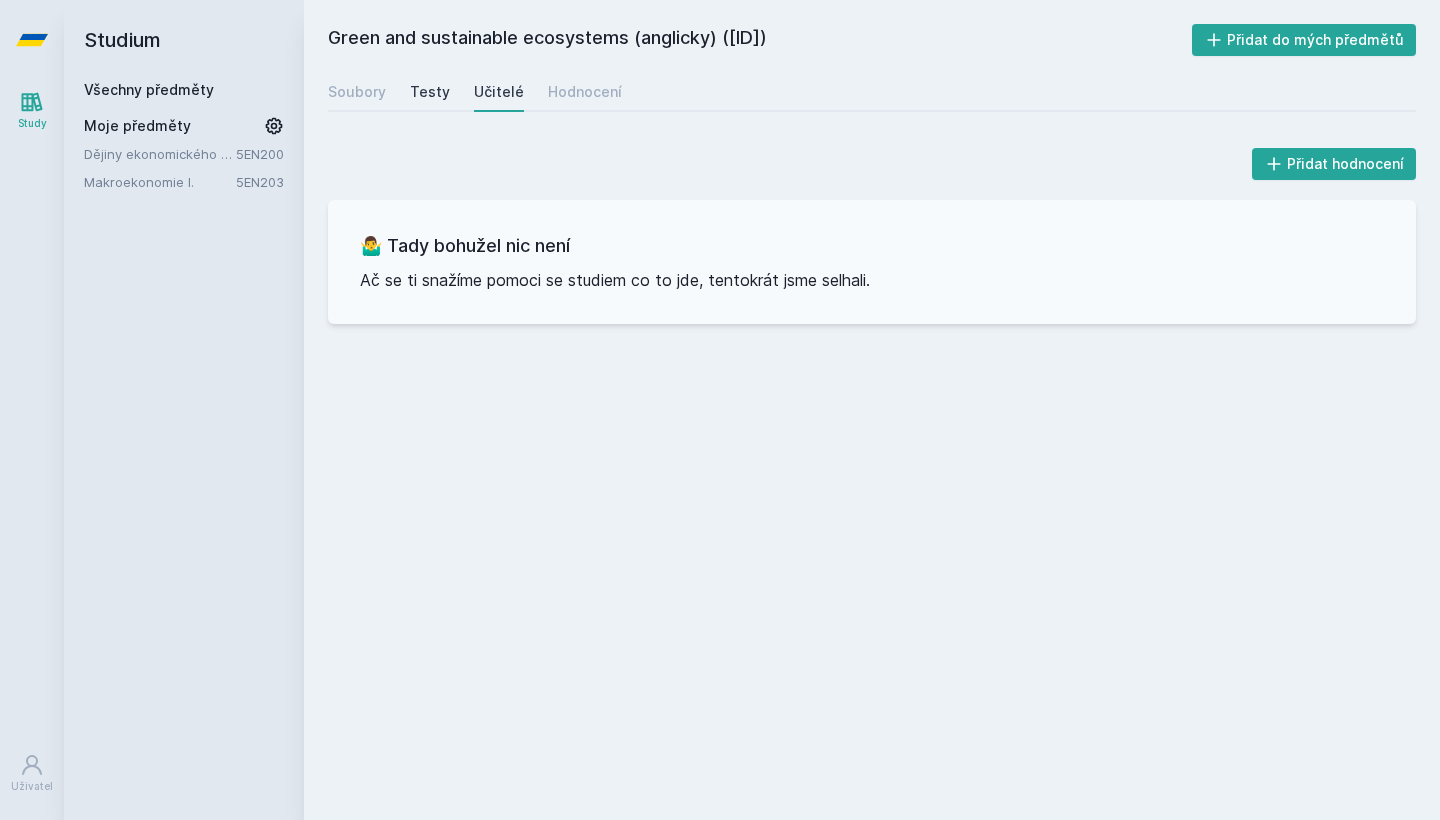 click on "Testy" at bounding box center [430, 92] 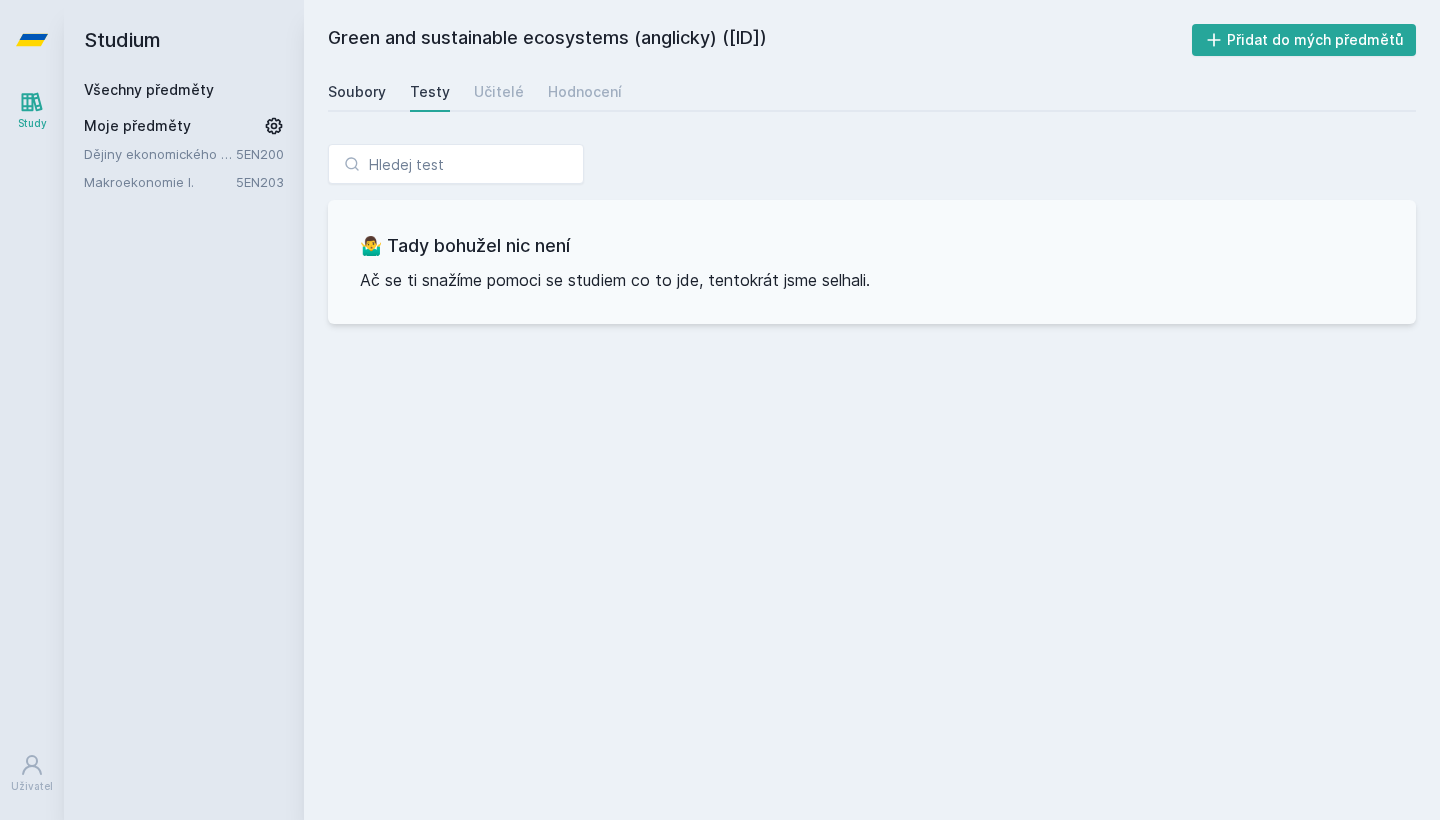 click on "Soubory" at bounding box center (357, 92) 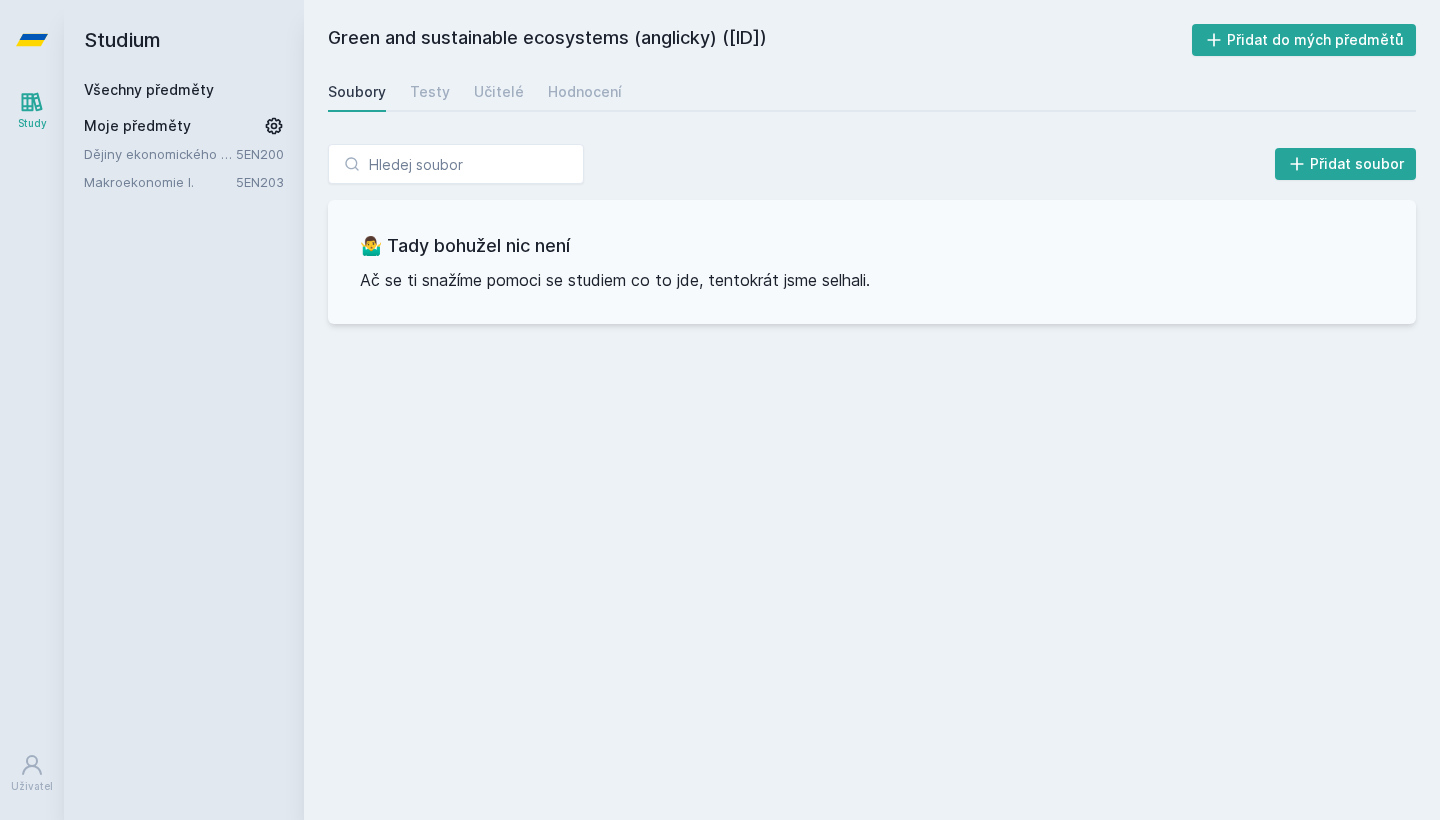 click on "Všechny předměty" at bounding box center [149, 89] 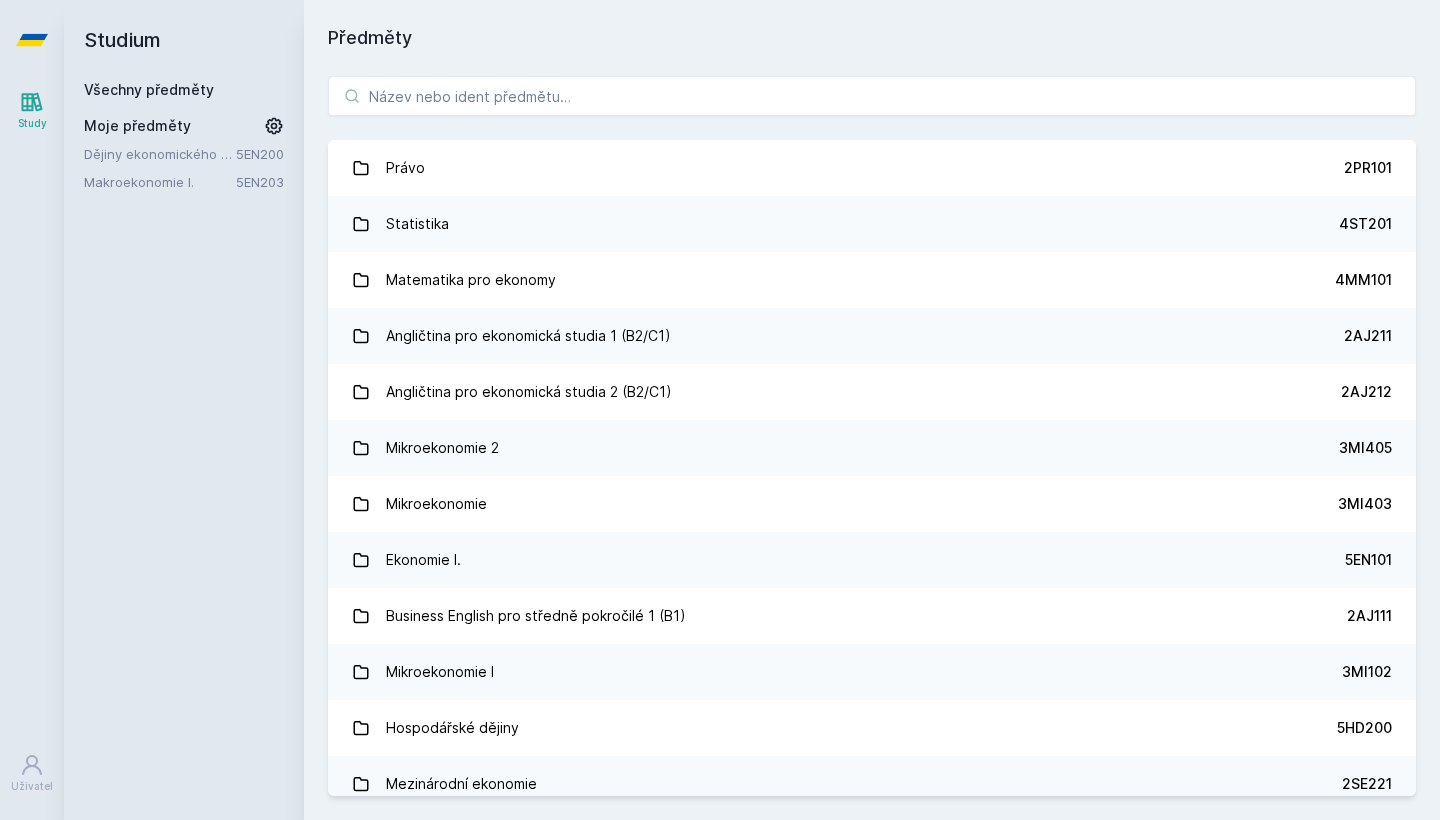 click on "Právo   2PR101   Statistika   4ST201   Matematika pro ekonomy   4MM101   Angličtina pro ekonomická studia 1 (B2/C1)   2AJ211   Angličtina pro ekonomická studia 2 (B2/C1)   2AJ212   Mikroekonomie 2   3MI405   Mikroekonomie   3MI403   Ekonomie I.   5EN101   Business English pro středně pokročilé 1 (B1)   2AJ111   Mikroekonomie I   3MI102   Hospodářské dějiny   5HD200   Mezinárodní ekonomie   2SE221   Manažerská informatika - efektivní komunikace a prezentace   22F200   Účetnictví I.   1FU201   Světová ekonomika   2SE202   Ekonomie II.   5EN411   Základy mikroekonomie   5EN102   Management   3MA101   Regionální trhy v globální perspektivě   2SE440   Informatika   4SA101   Mezinárodní management   2OP401   Databáze   4IT218   Matematika pro ekonomy (Matematika A)   55F100   Diplomový seminář   22F501   Retail Marketing   2OP302   Finanční teorie, politika a instituce   11F201   Informační a komunikační technologie   4IZ110   Posilování   TVSPOS     3PO401" at bounding box center (872, 436) 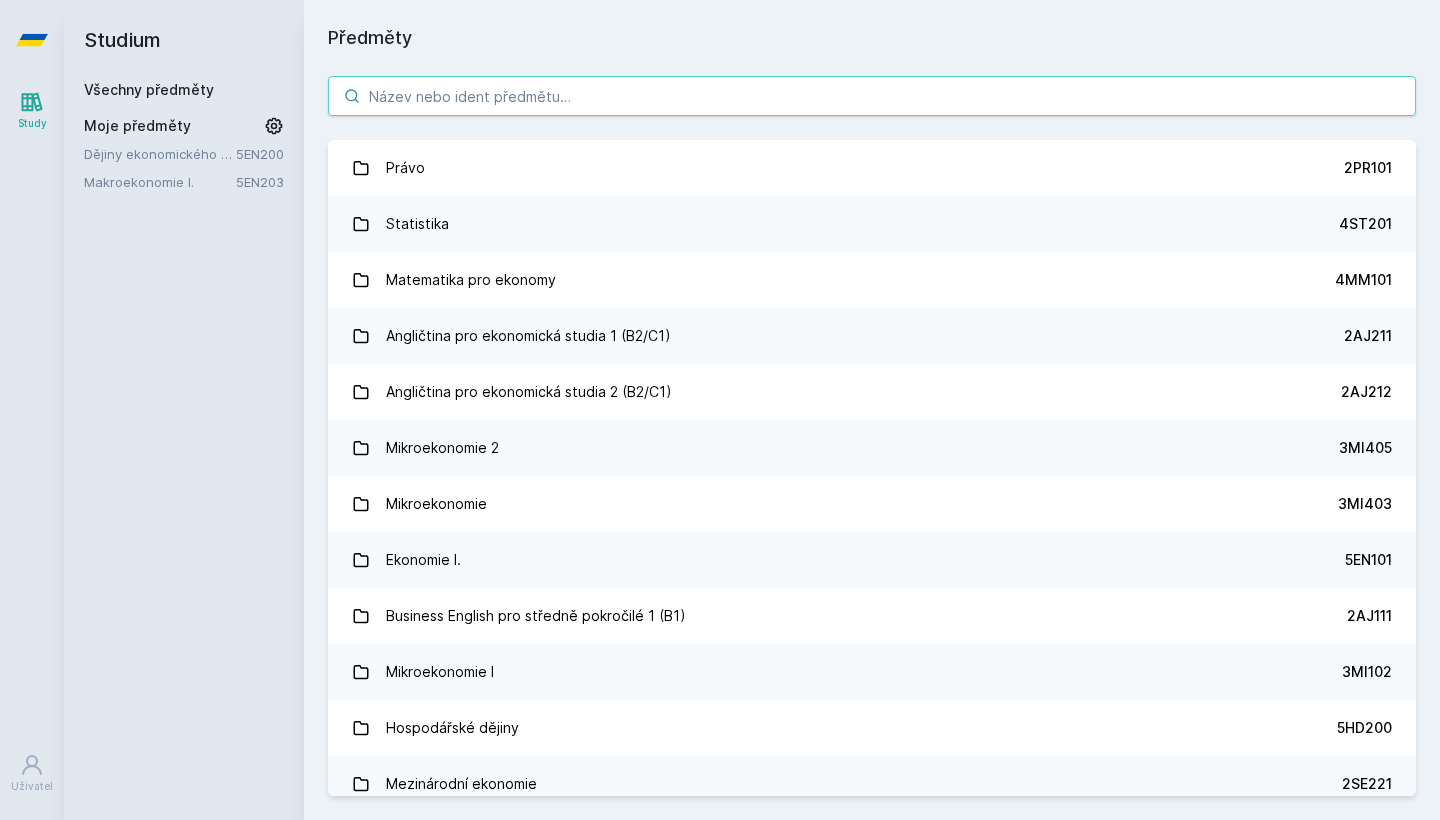 click at bounding box center (872, 96) 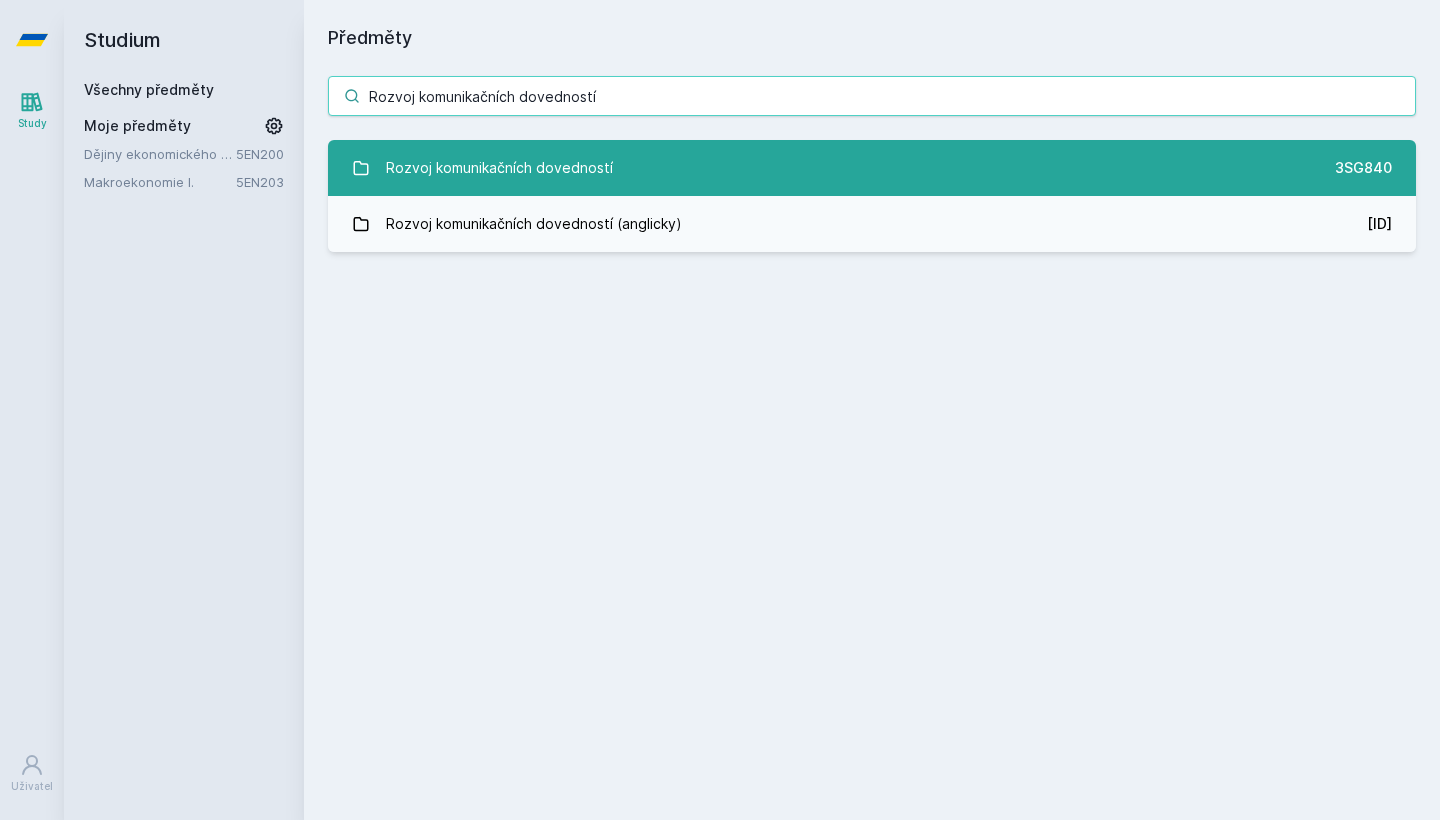 type on "Rozvoj komunikačních dovedností" 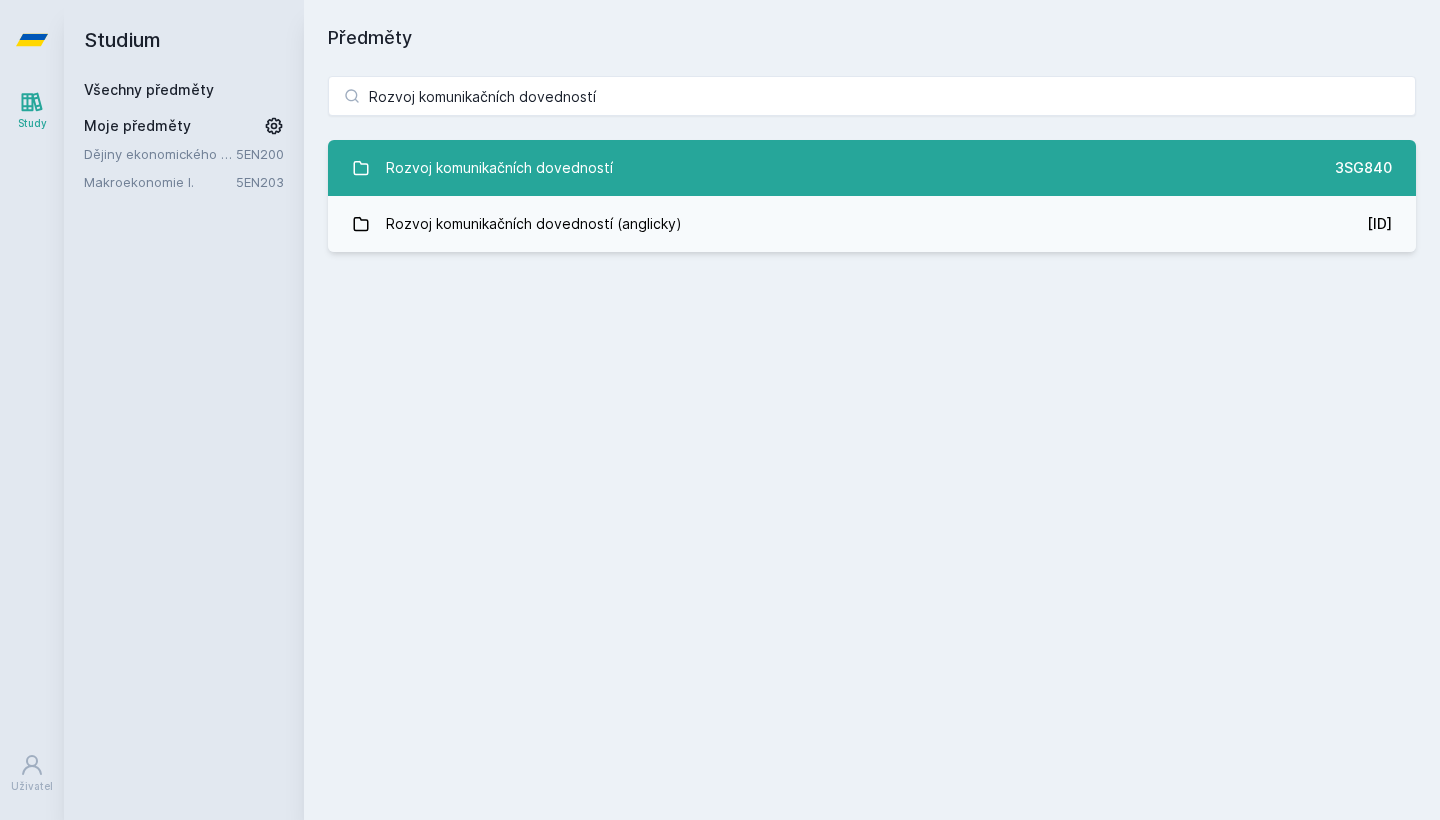 click on "Rozvoj komunikačních dovedností" at bounding box center [499, 168] 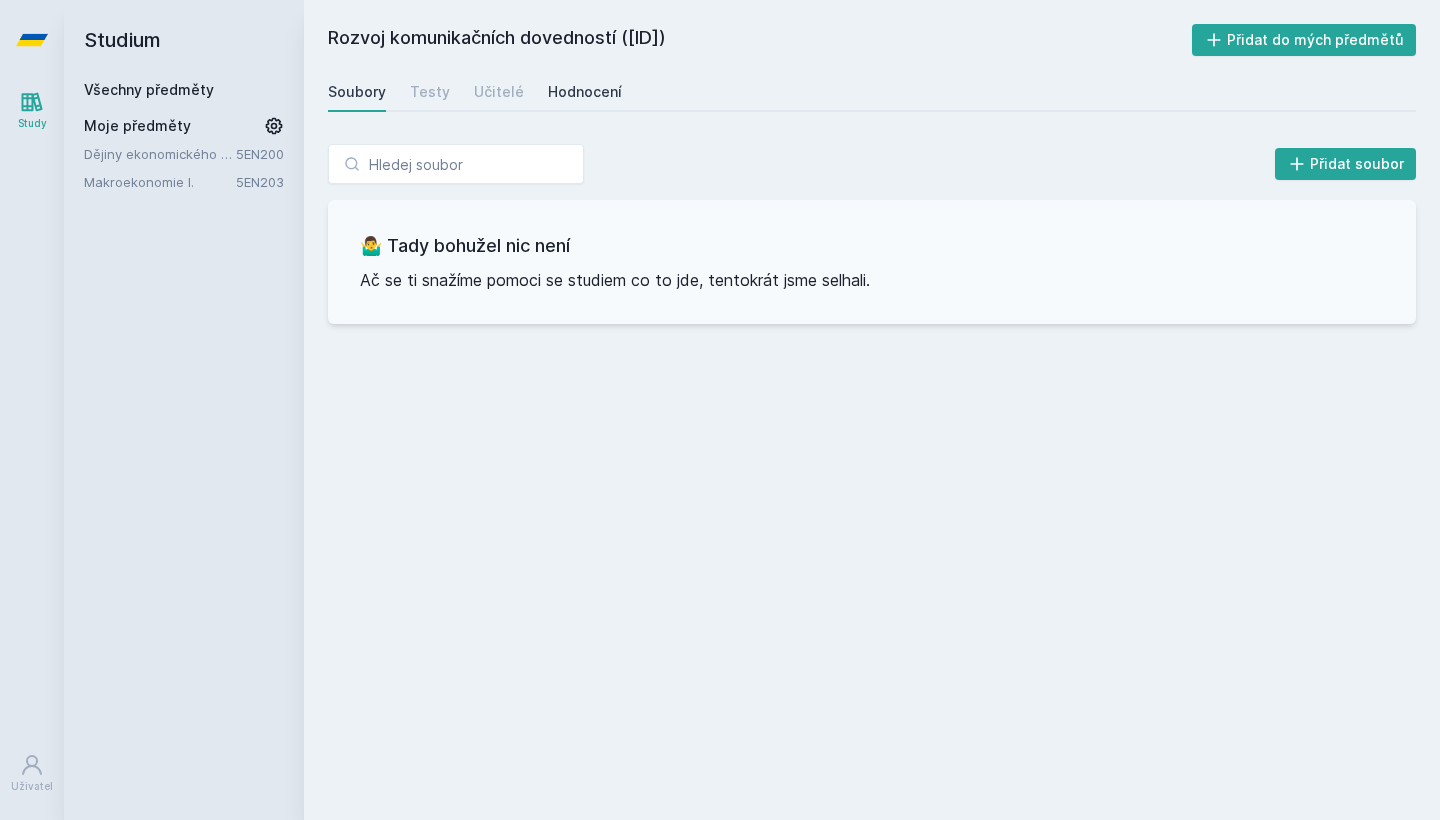 click on "Hodnocení" at bounding box center [585, 92] 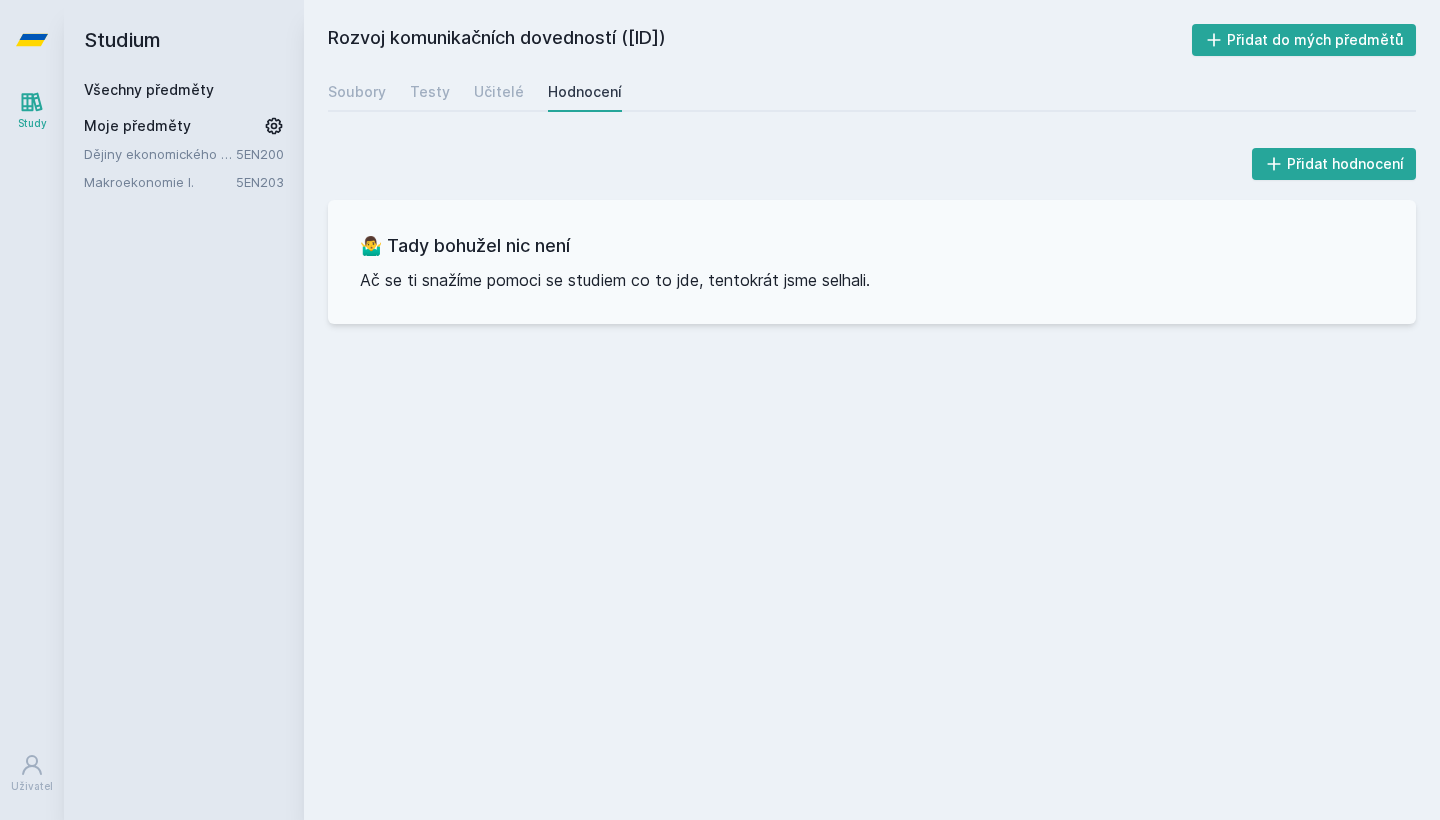click on "Všechny předměty" at bounding box center [149, 89] 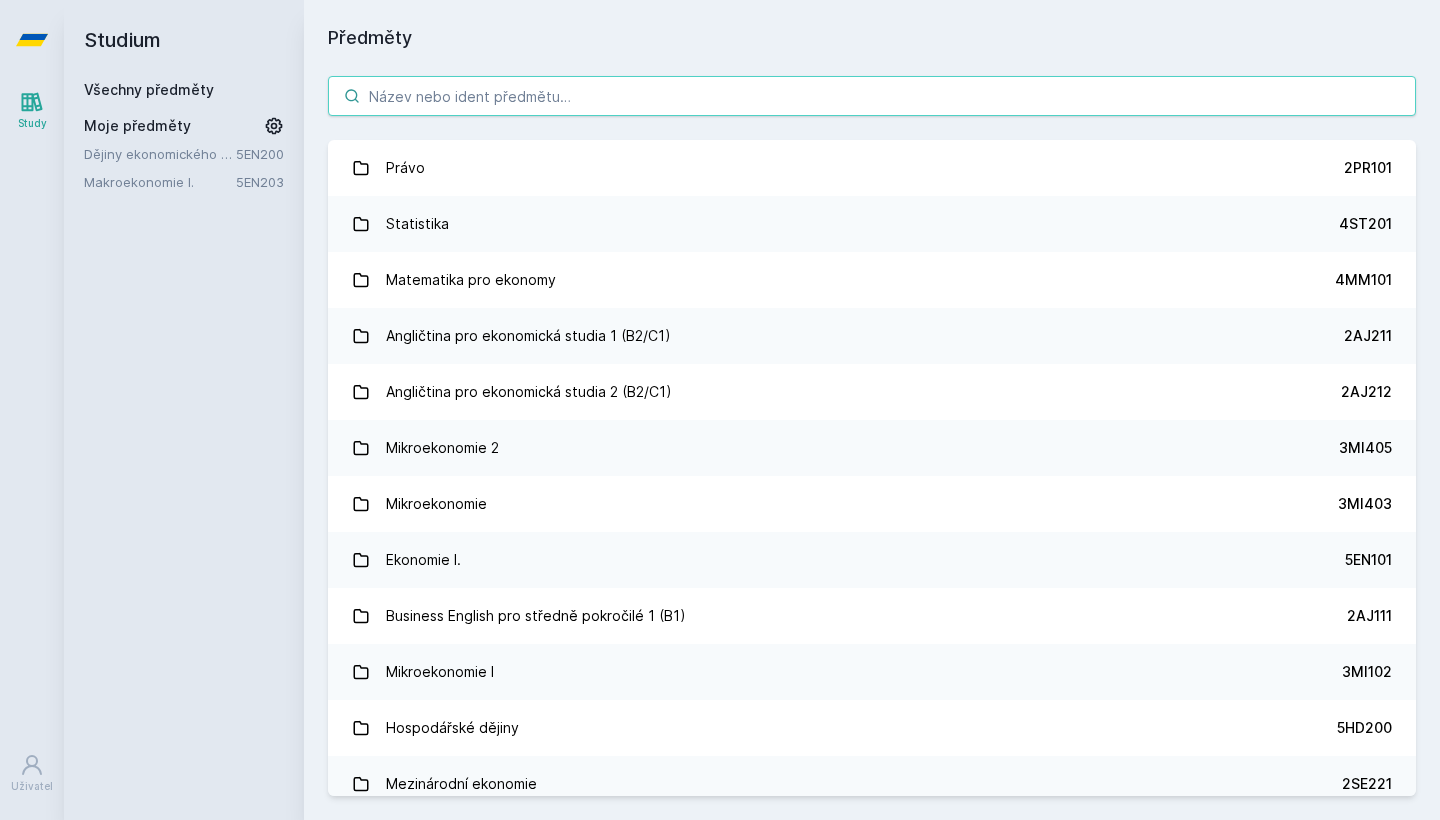 click at bounding box center (872, 96) 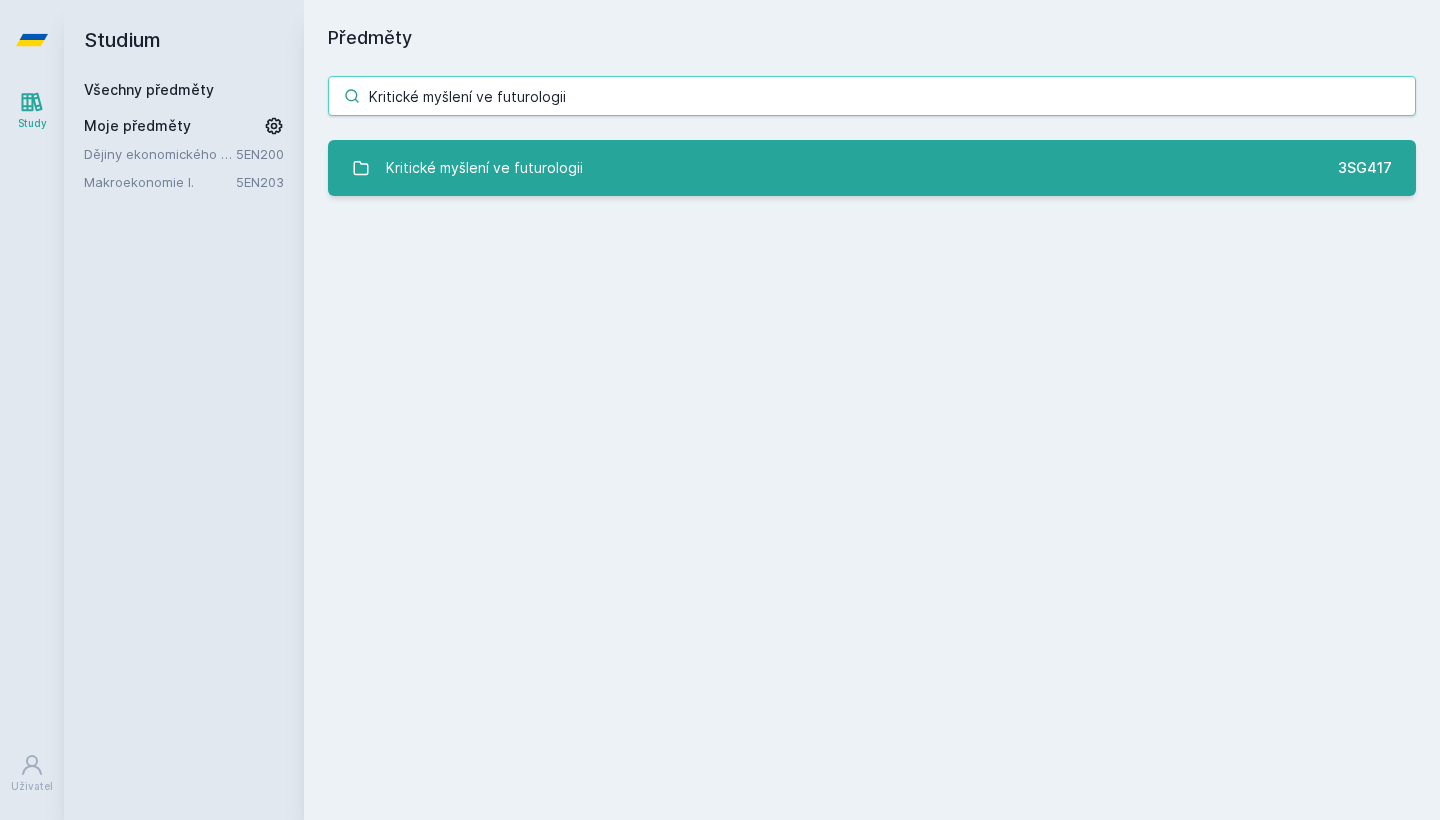 type on "Kritické myšlení ve futurologii" 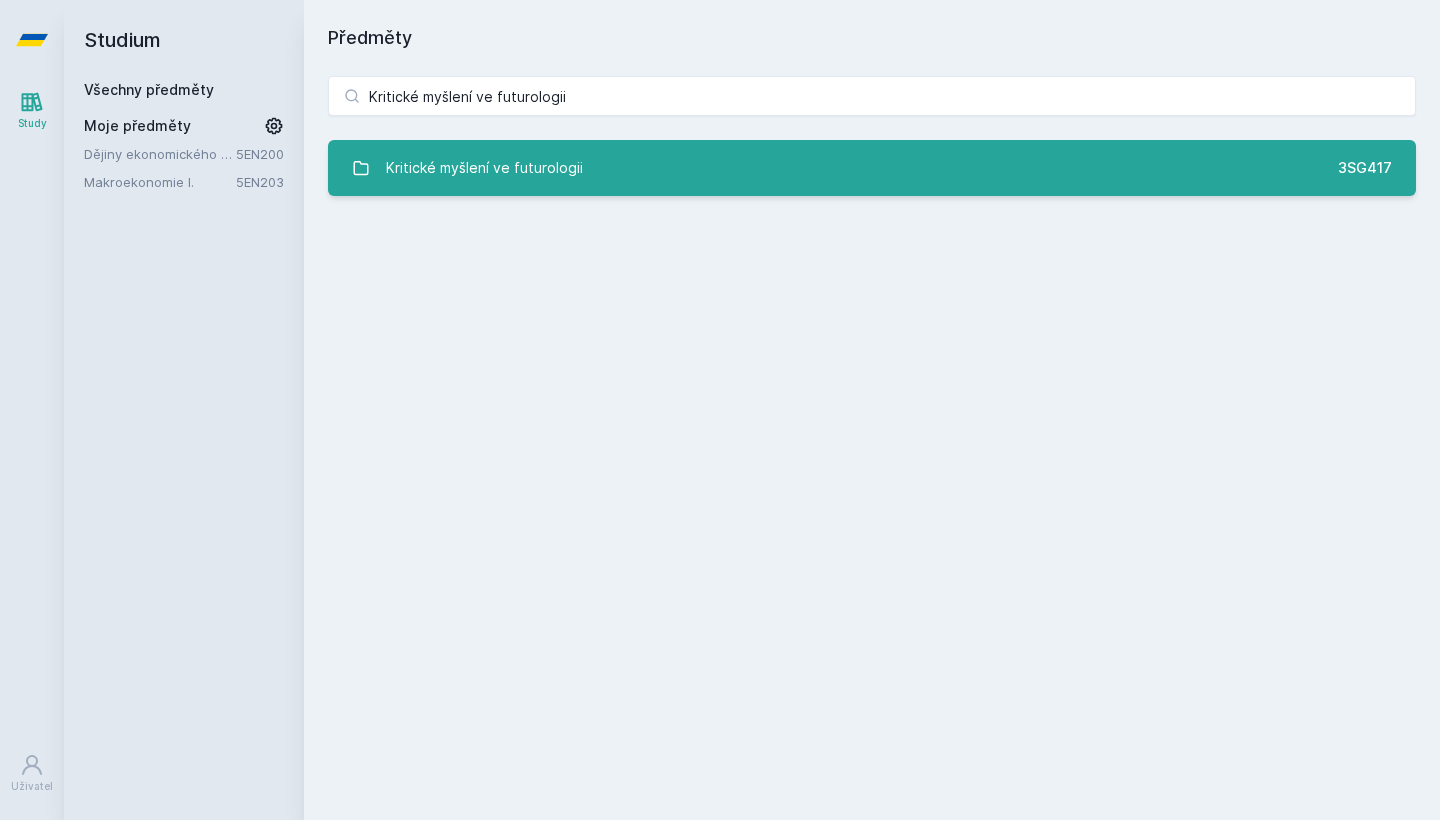 click on "Kritické myšlení ve futurologii" at bounding box center (484, 168) 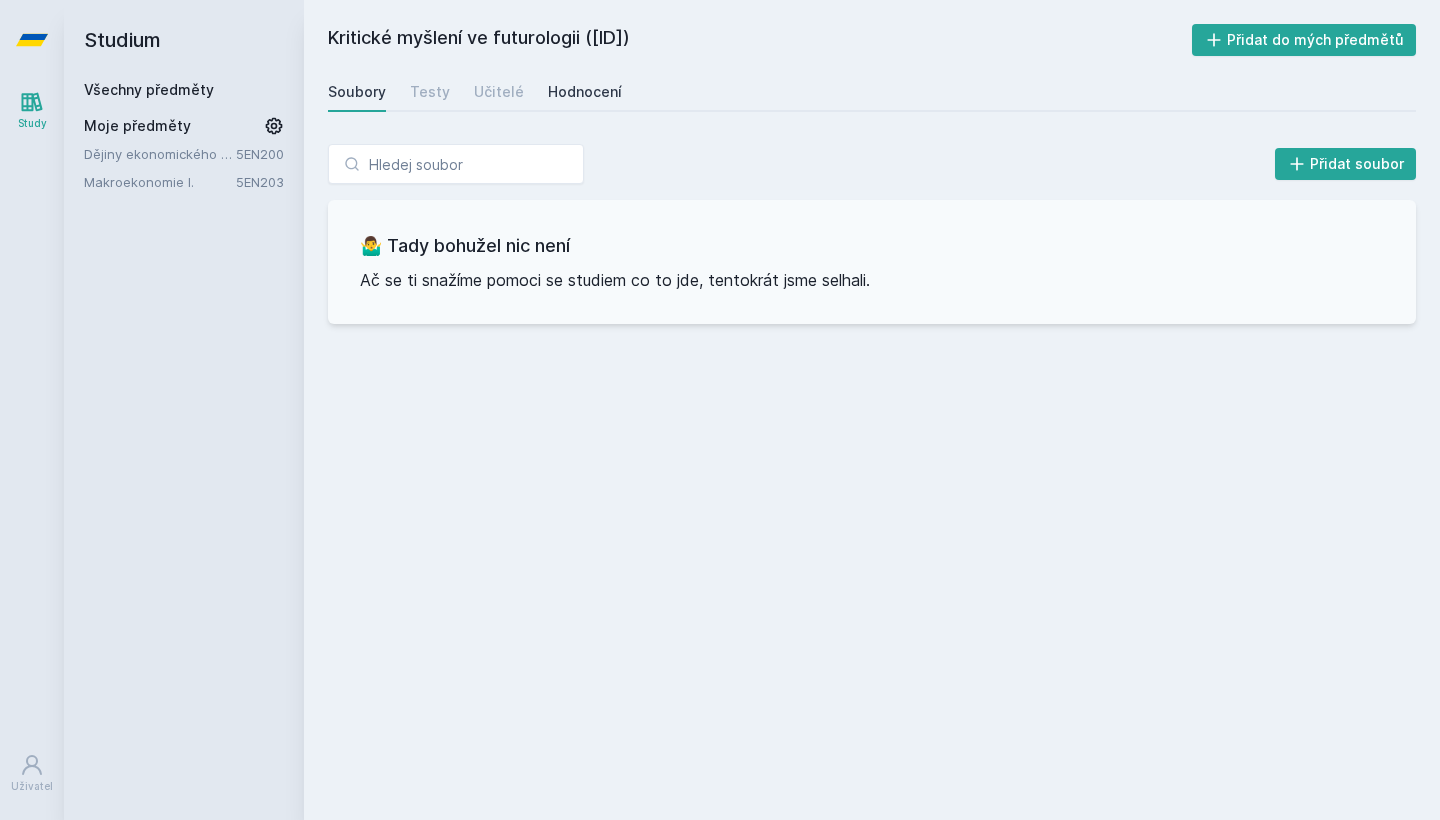 click on "Hodnocení" at bounding box center [585, 92] 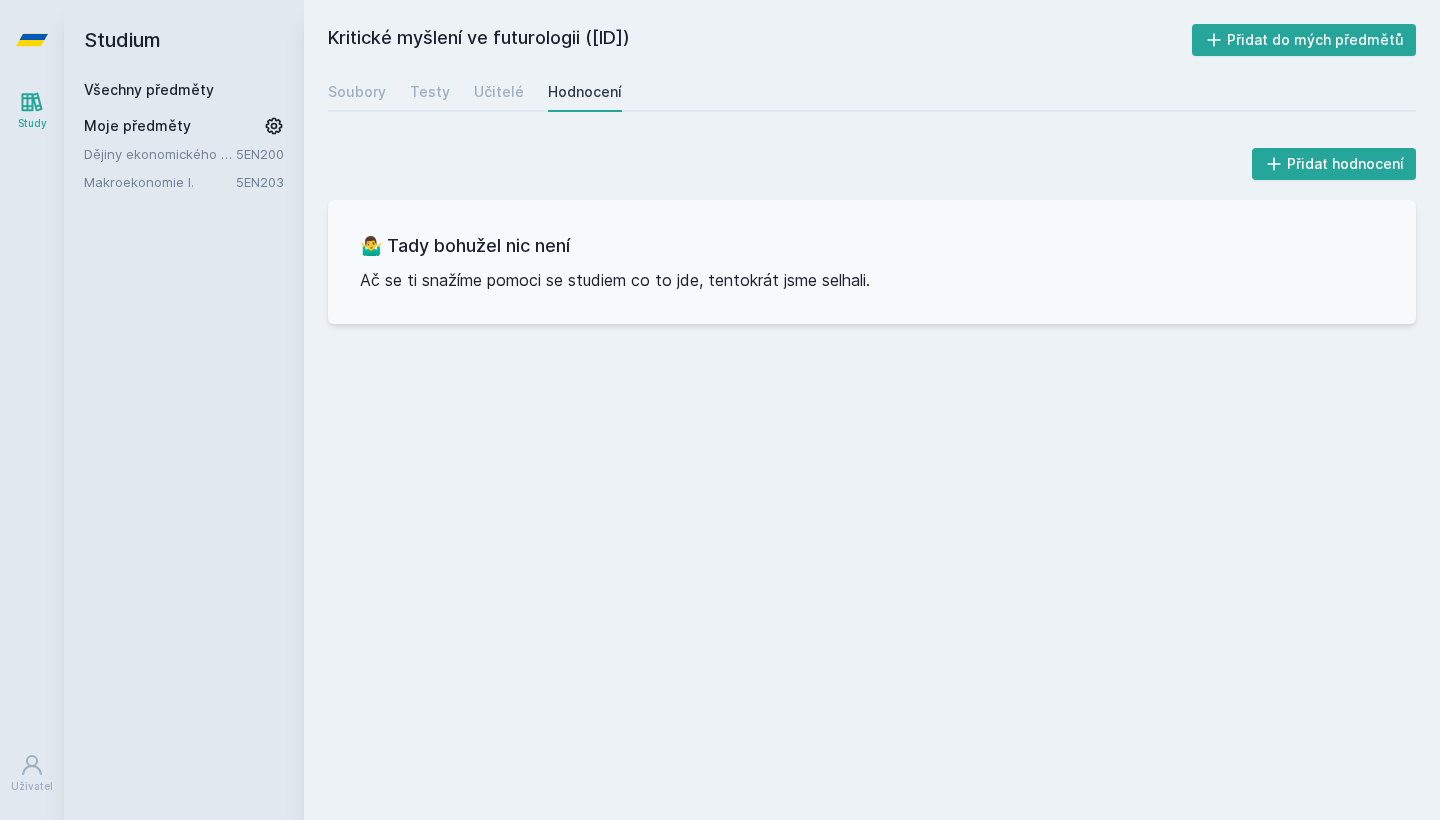 click on "Všechny předměty" at bounding box center [149, 89] 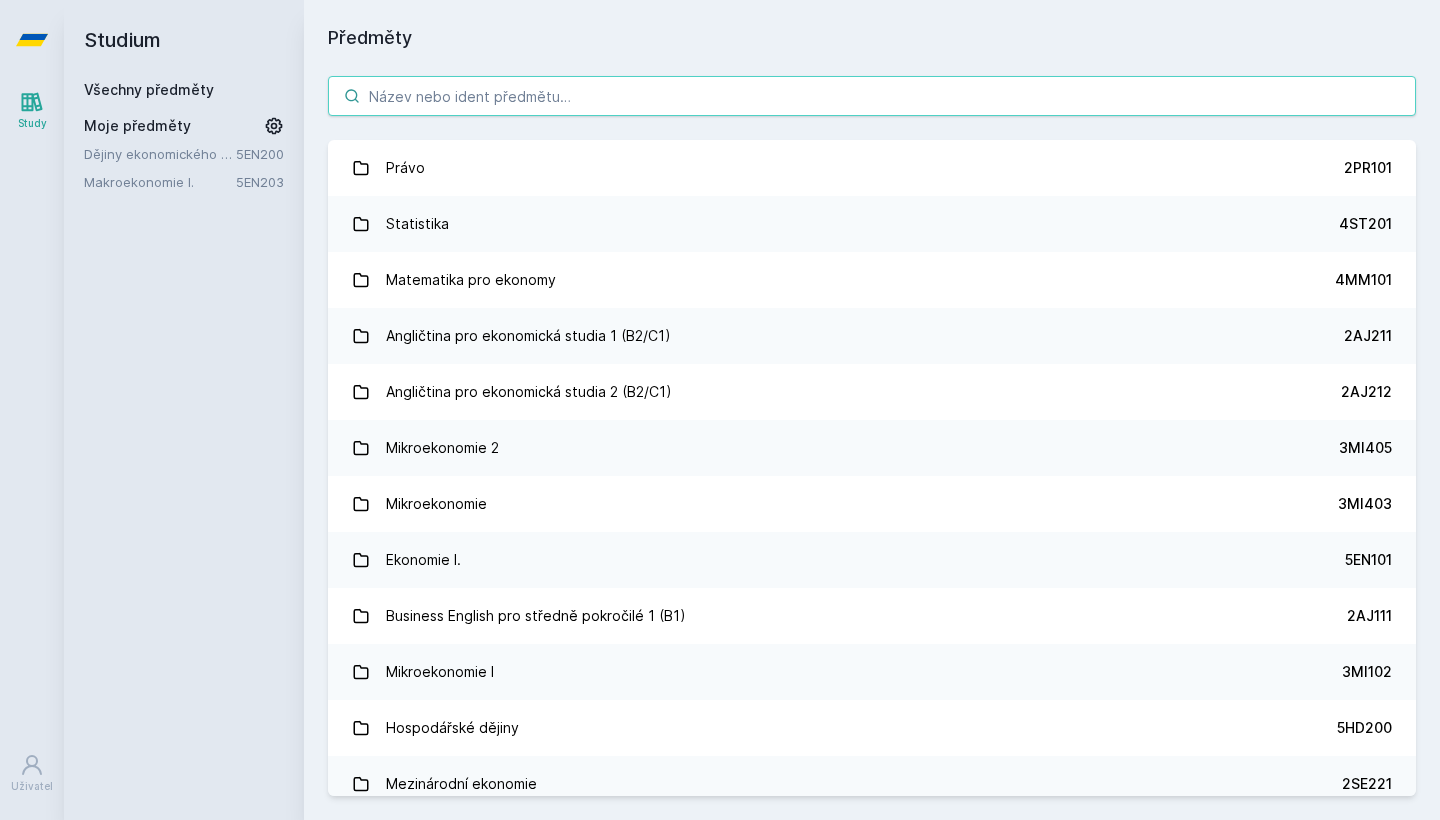 click at bounding box center (872, 96) 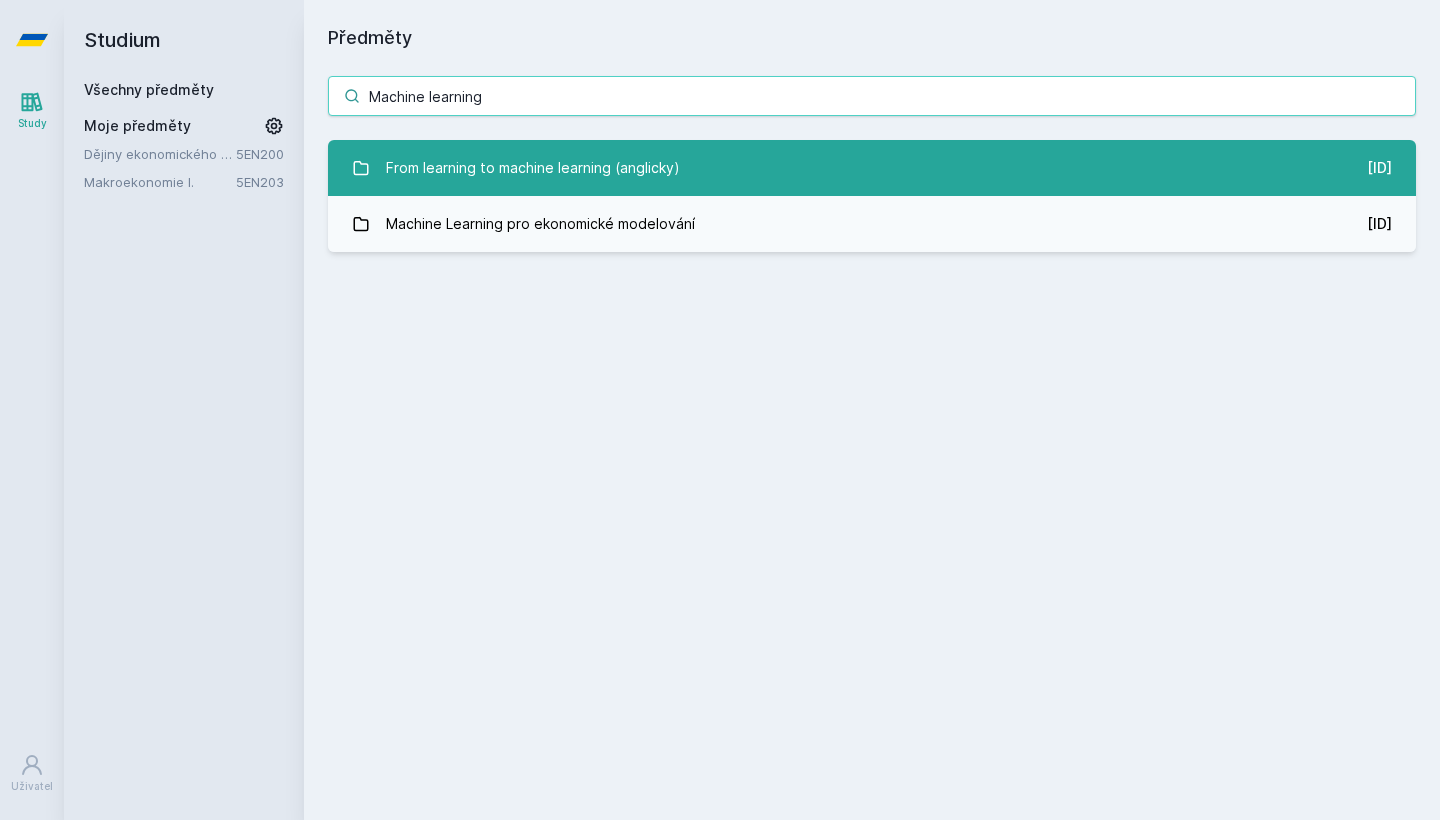 type on "Machine learning" 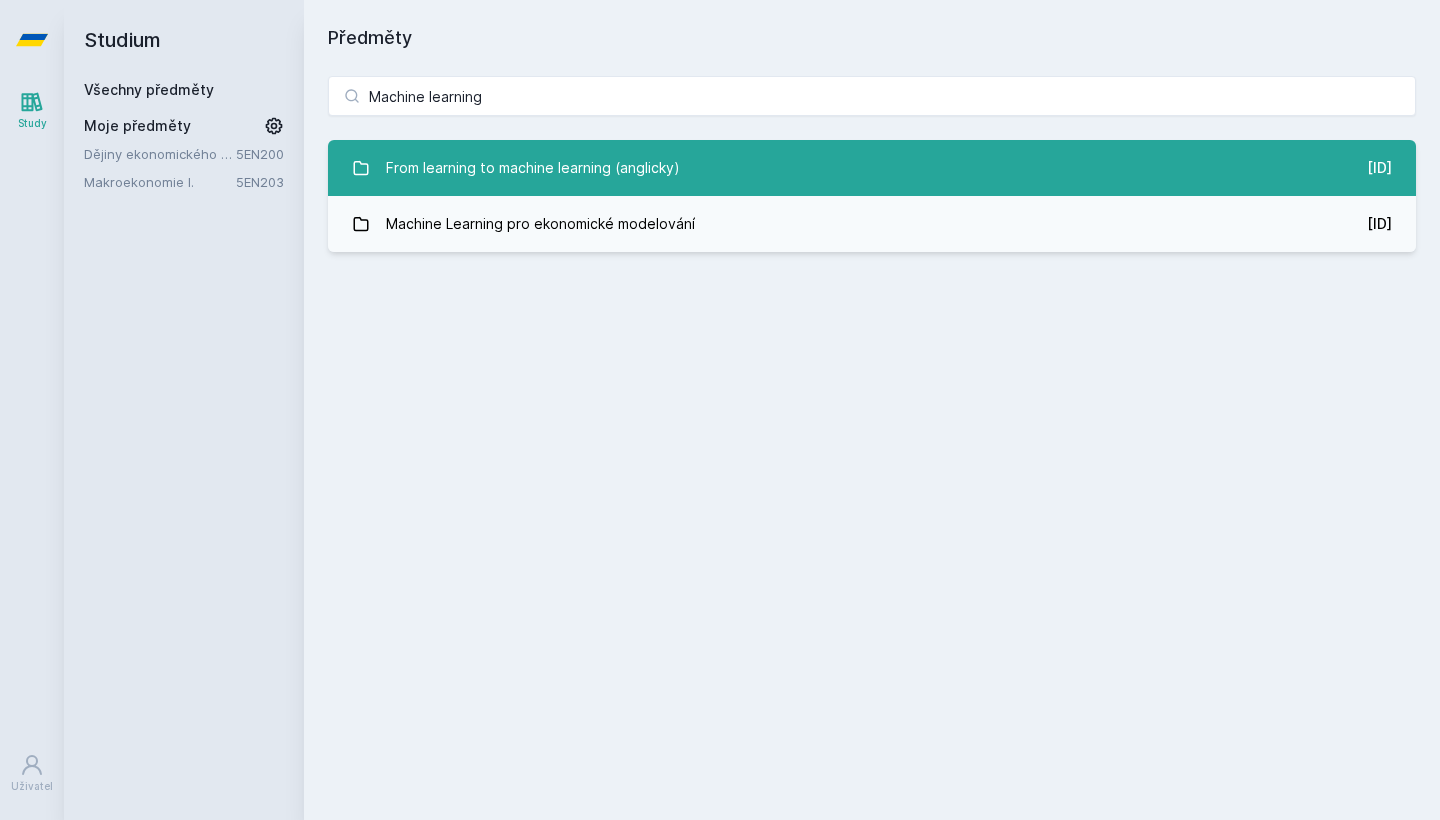 click on "From learning to machine learning (anglicky)" at bounding box center (533, 168) 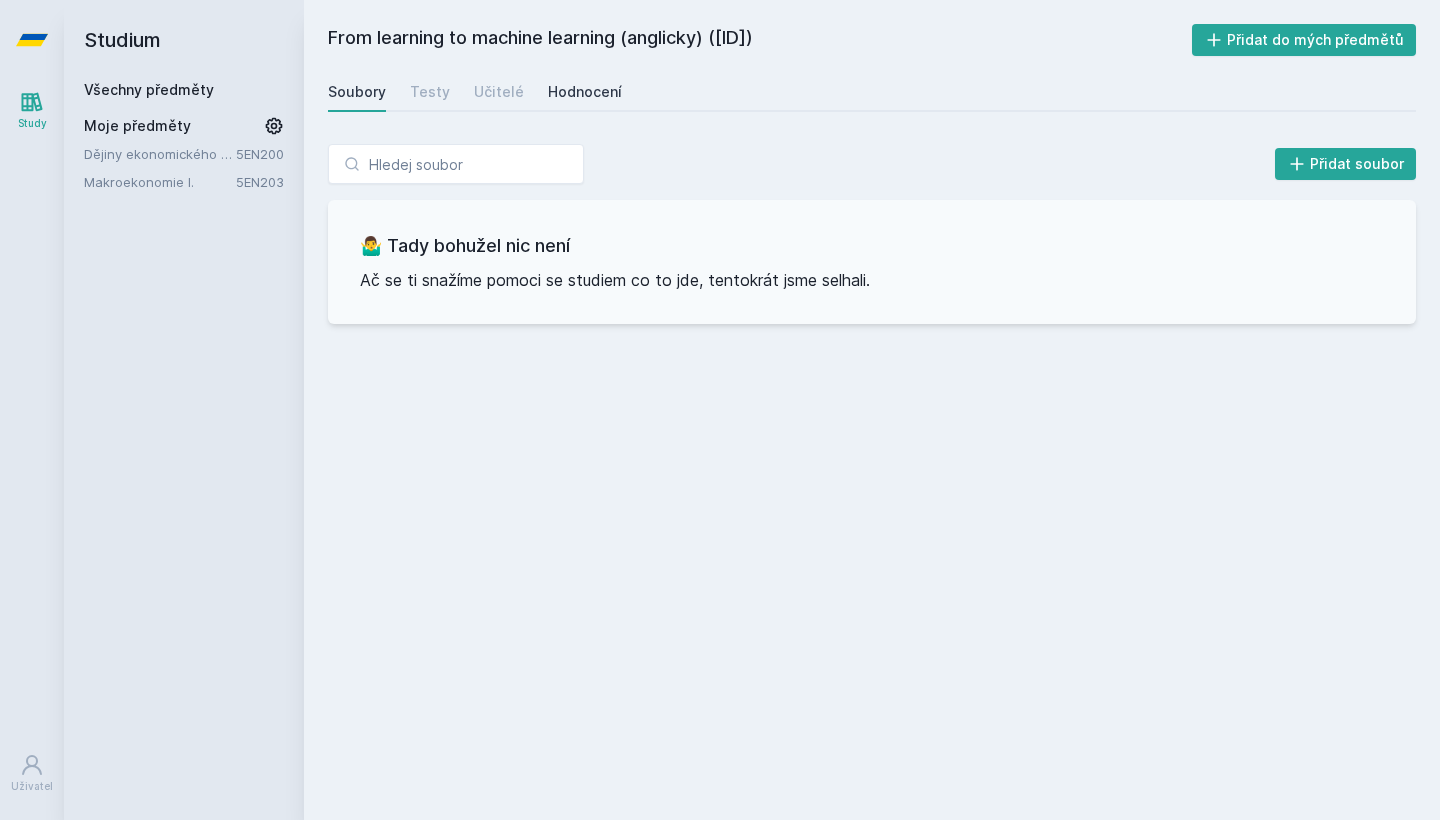 click on "Hodnocení" at bounding box center (585, 92) 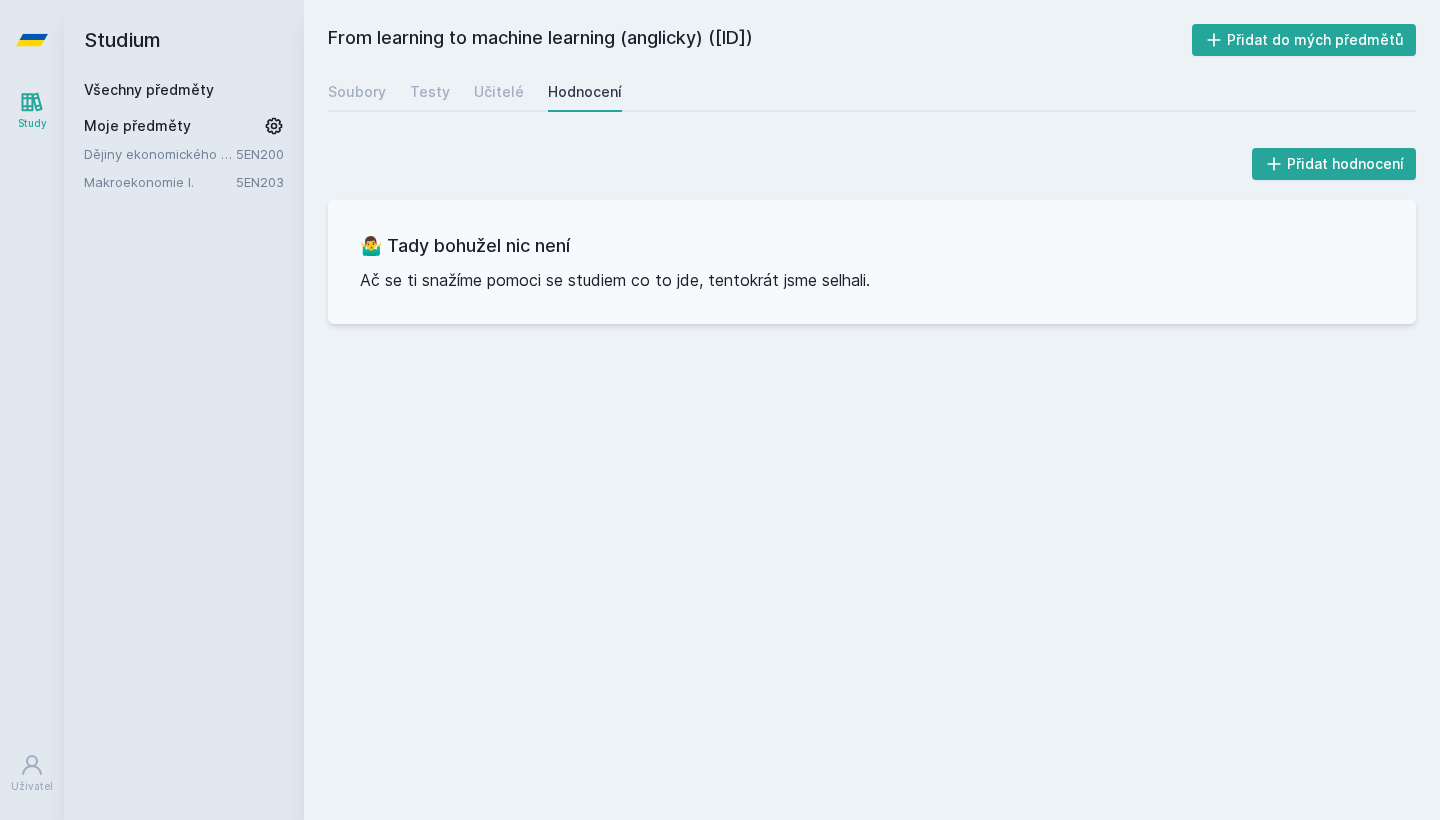 click on "Všechny předměty" at bounding box center [149, 89] 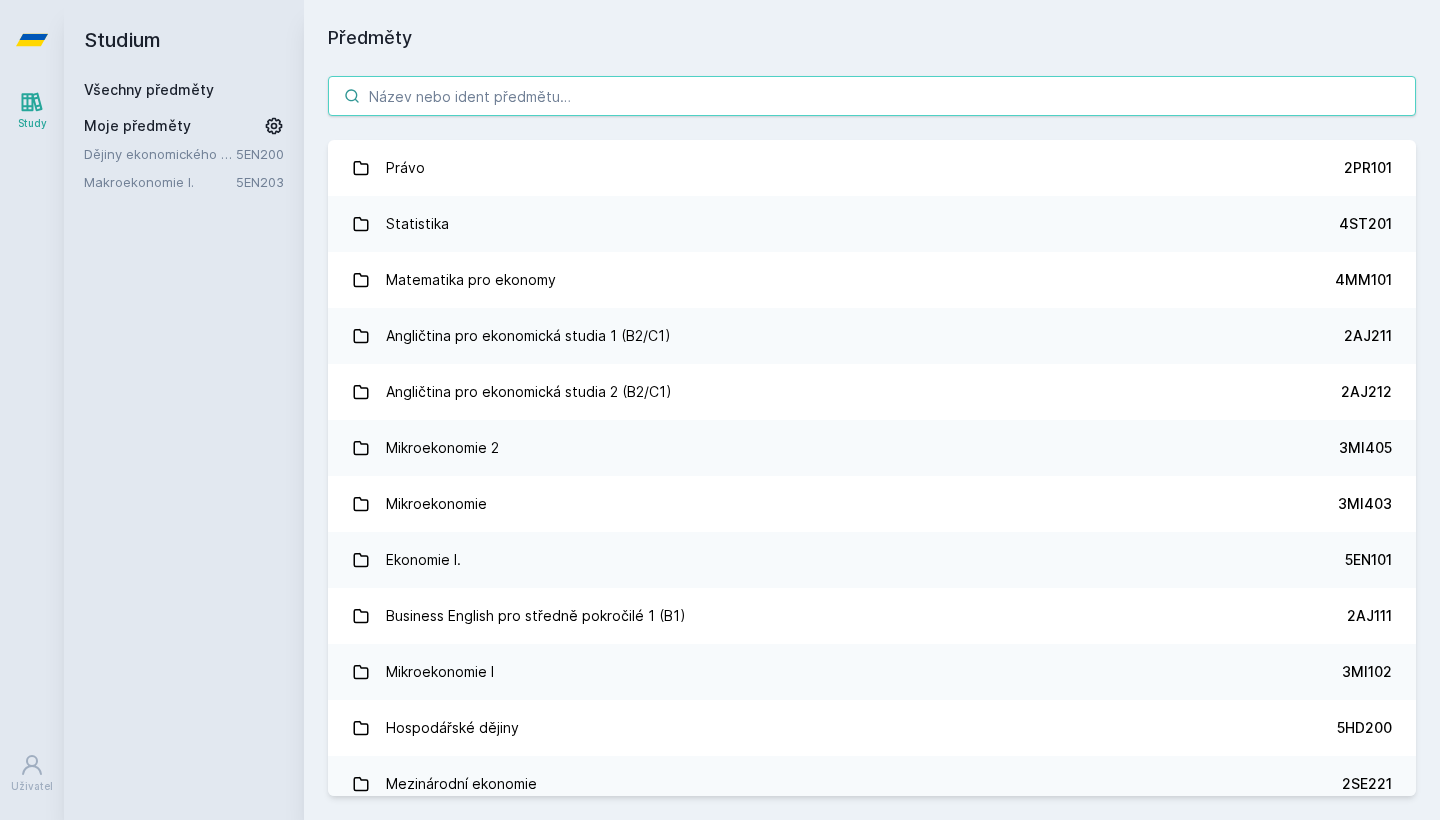 click at bounding box center (872, 96) 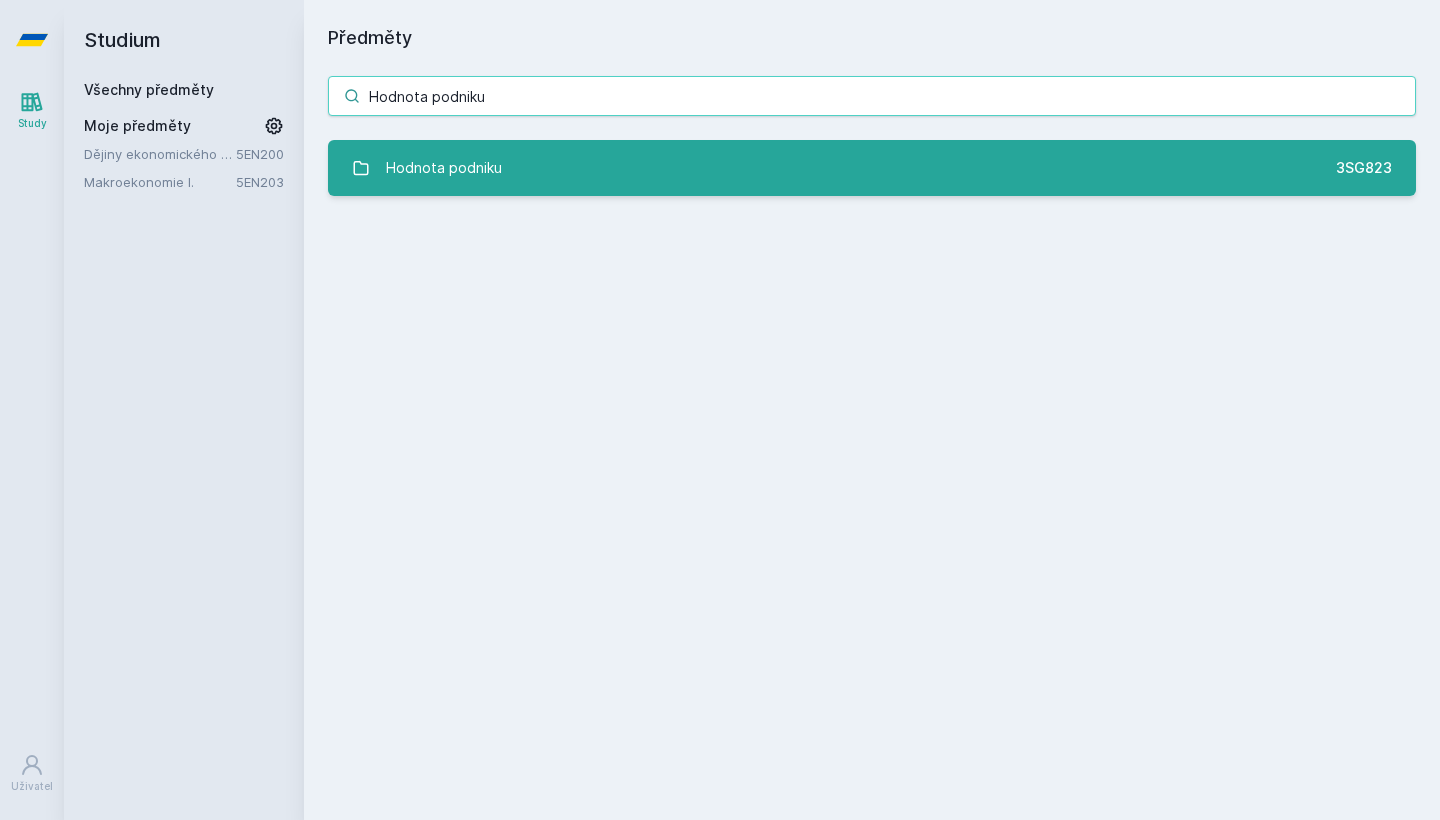 type on "Hodnota podniku" 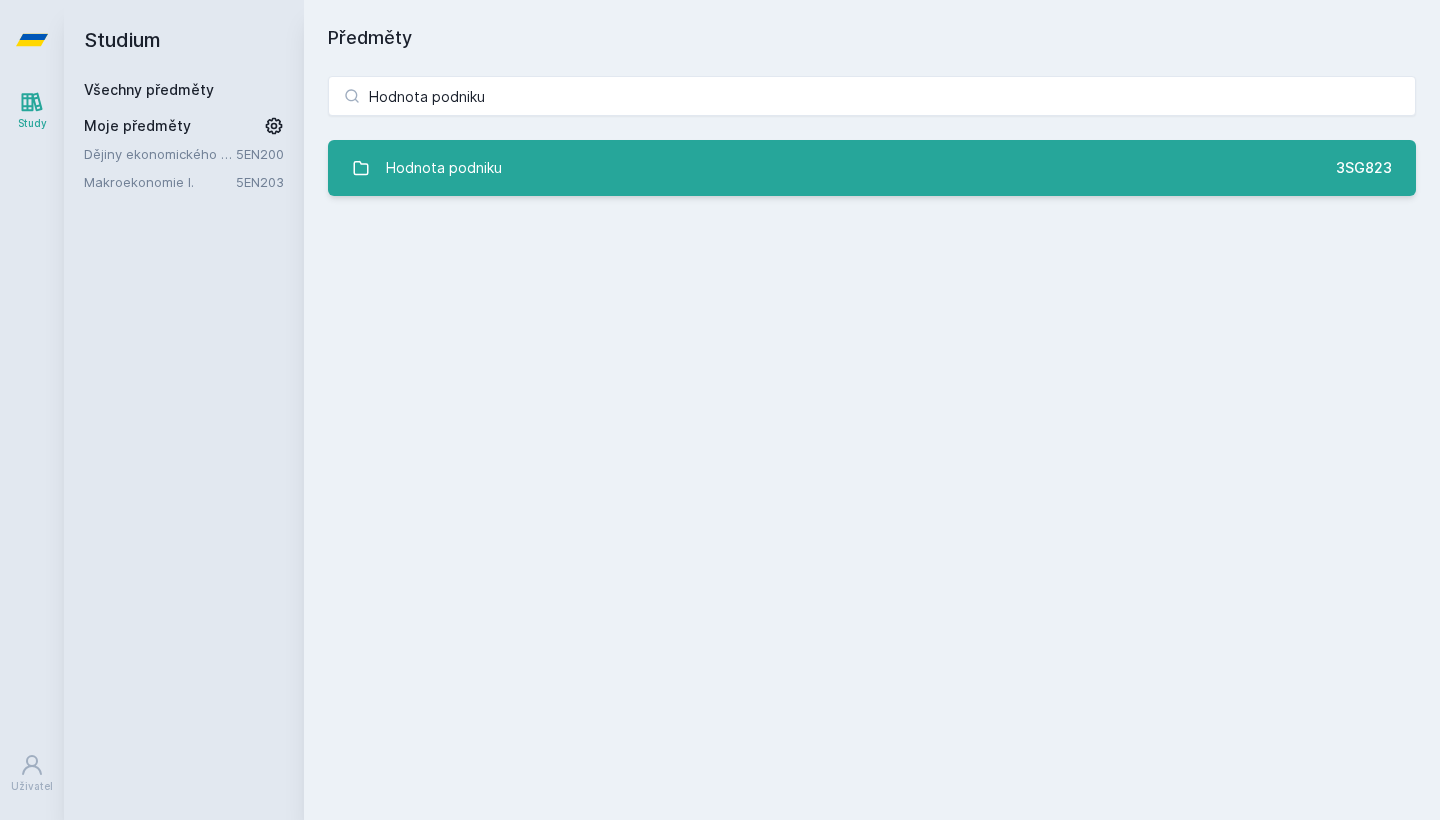click on "Hodnota podniku   [ID]" at bounding box center (872, 168) 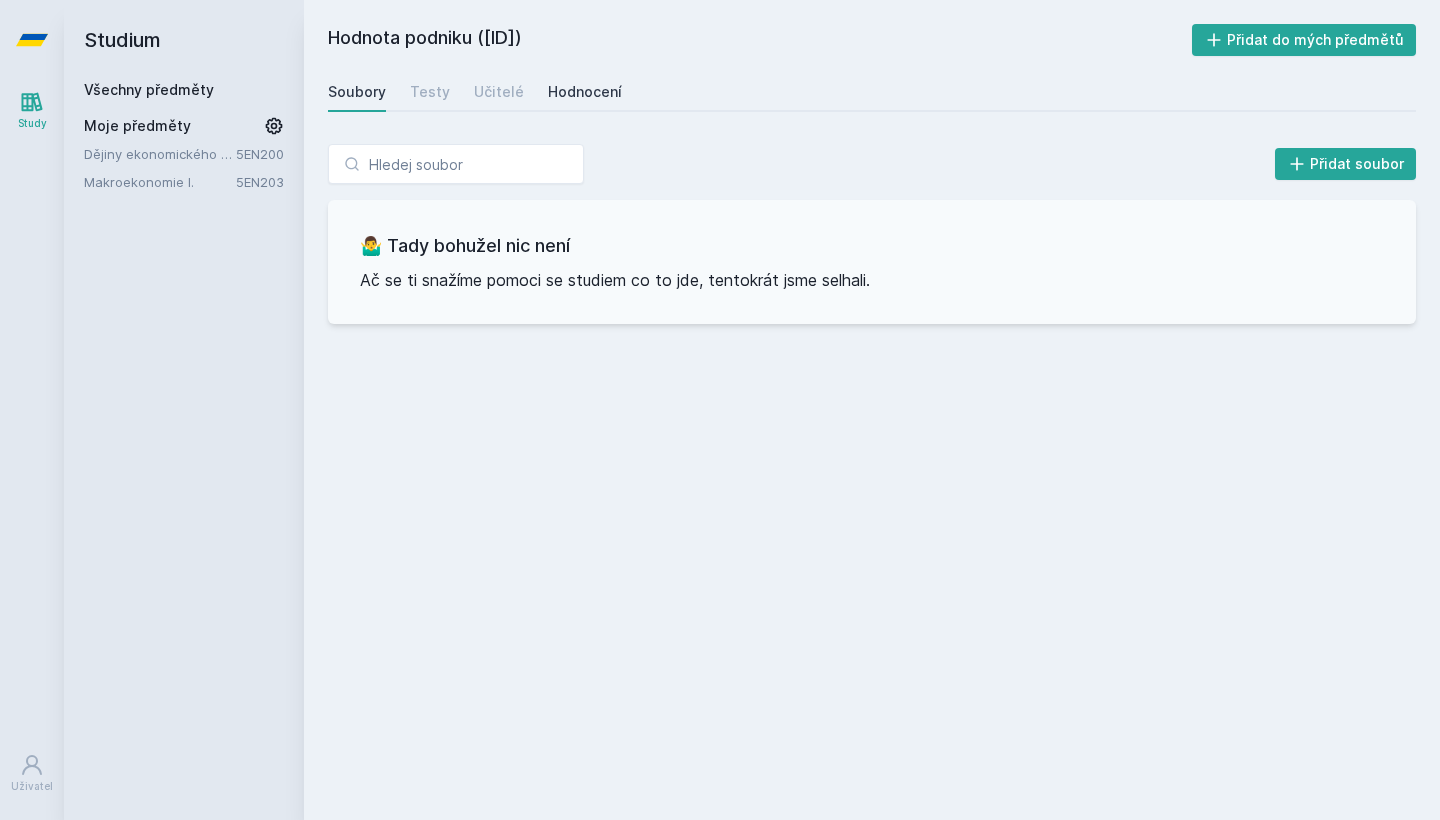 click on "Hodnocení" at bounding box center [585, 92] 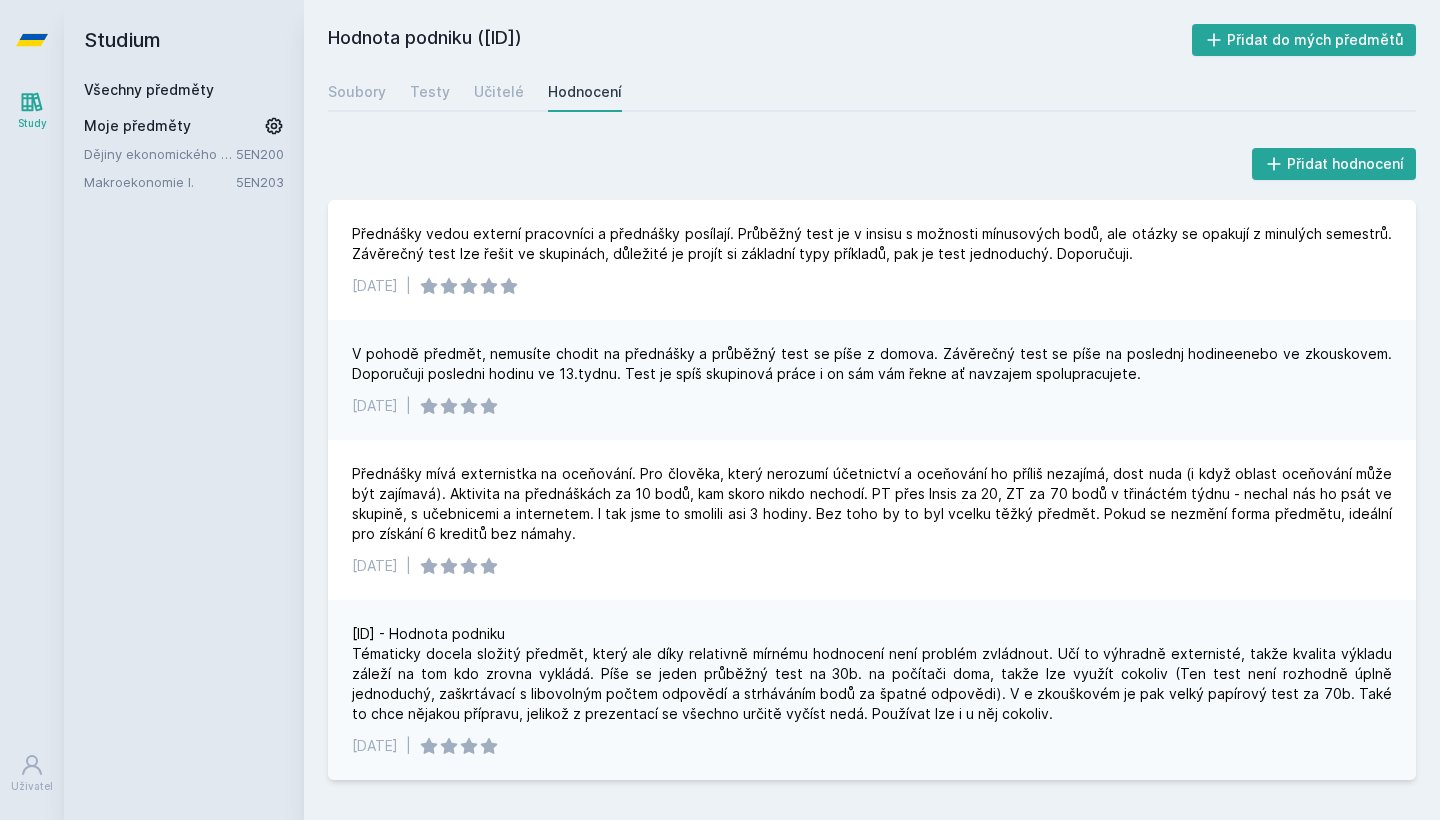 scroll, scrollTop: 0, scrollLeft: 0, axis: both 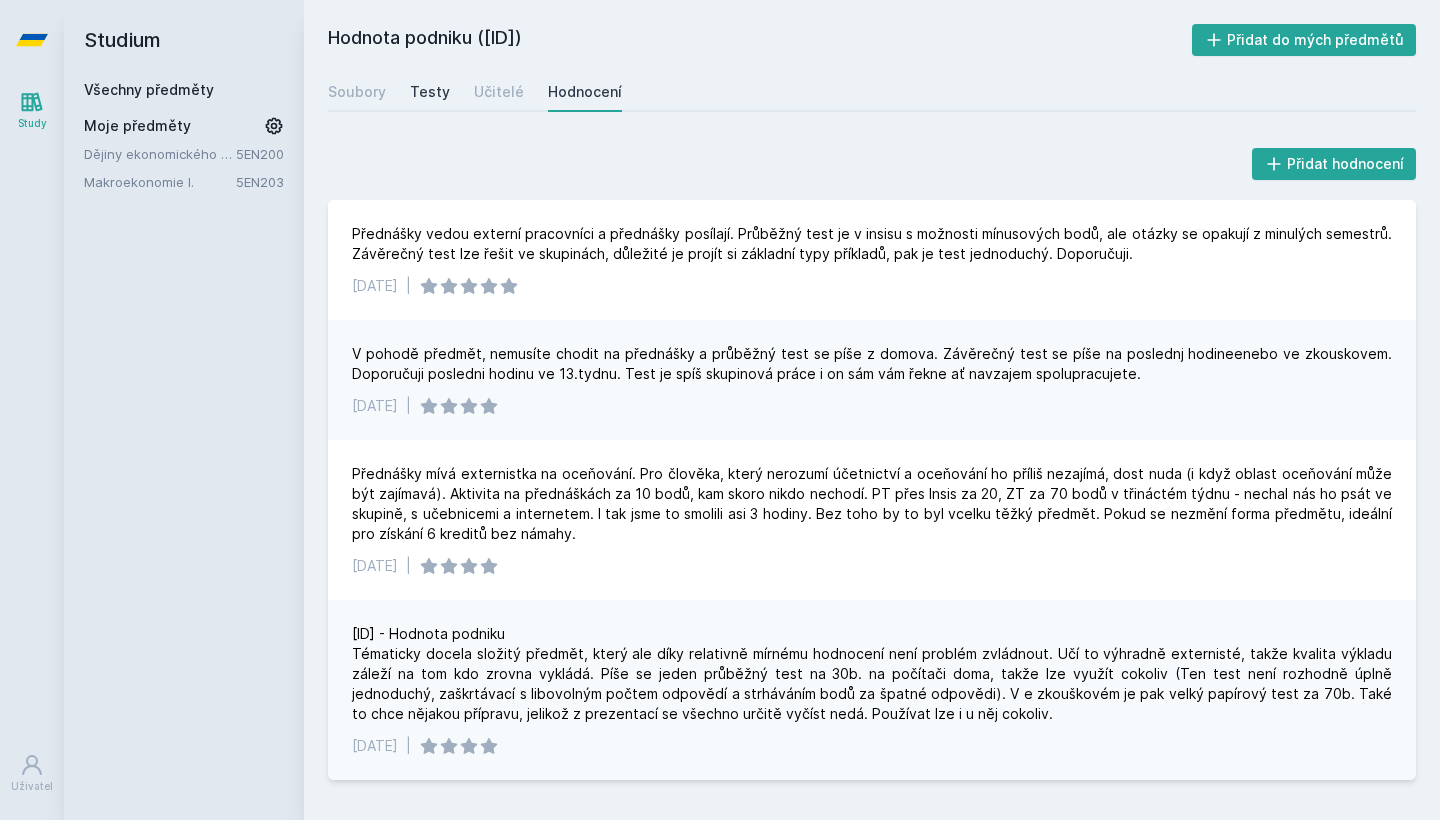 click on "Testy" at bounding box center [430, 92] 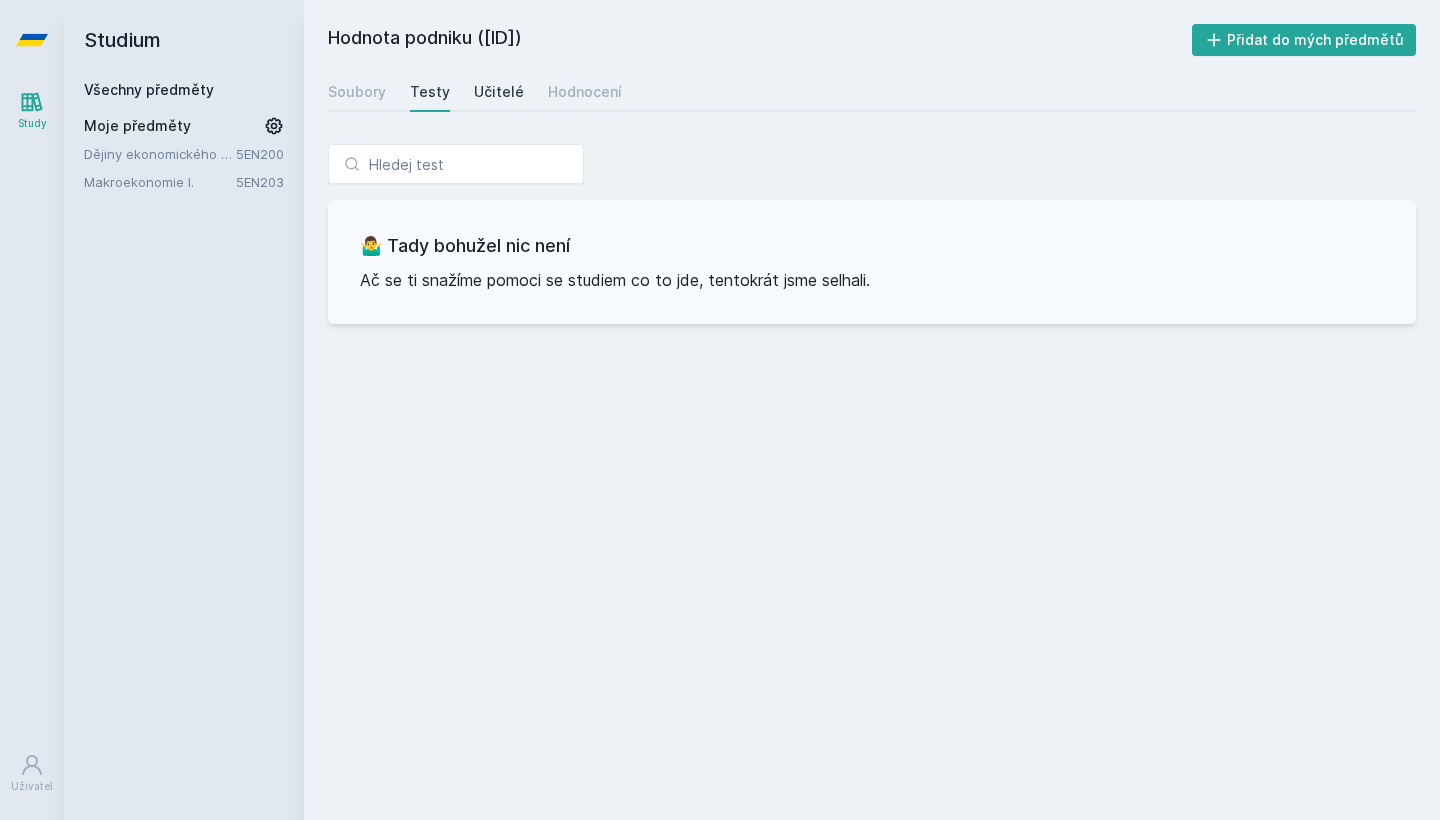 click on "Učitelé" at bounding box center (499, 92) 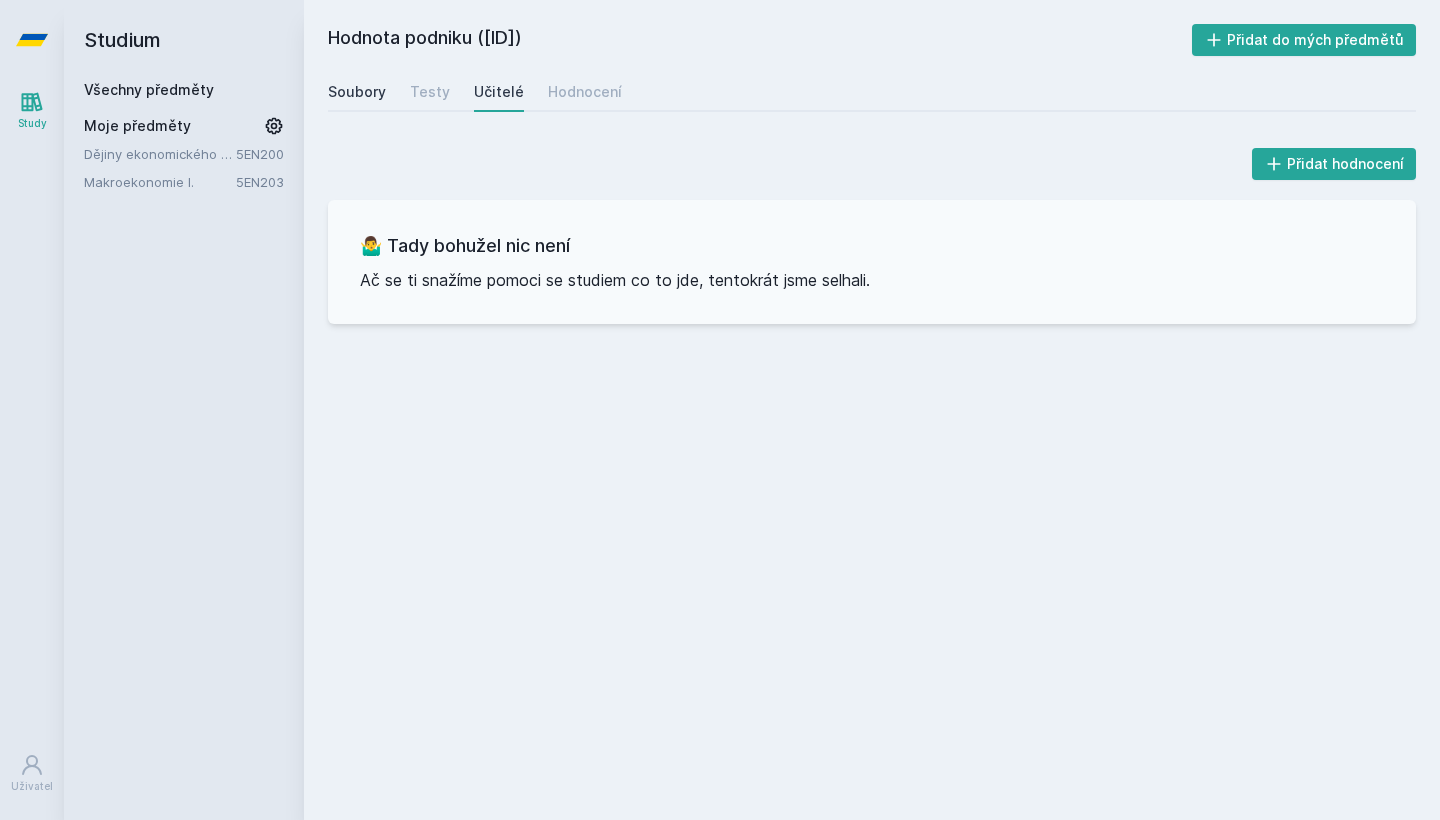click on "Soubory" at bounding box center [357, 92] 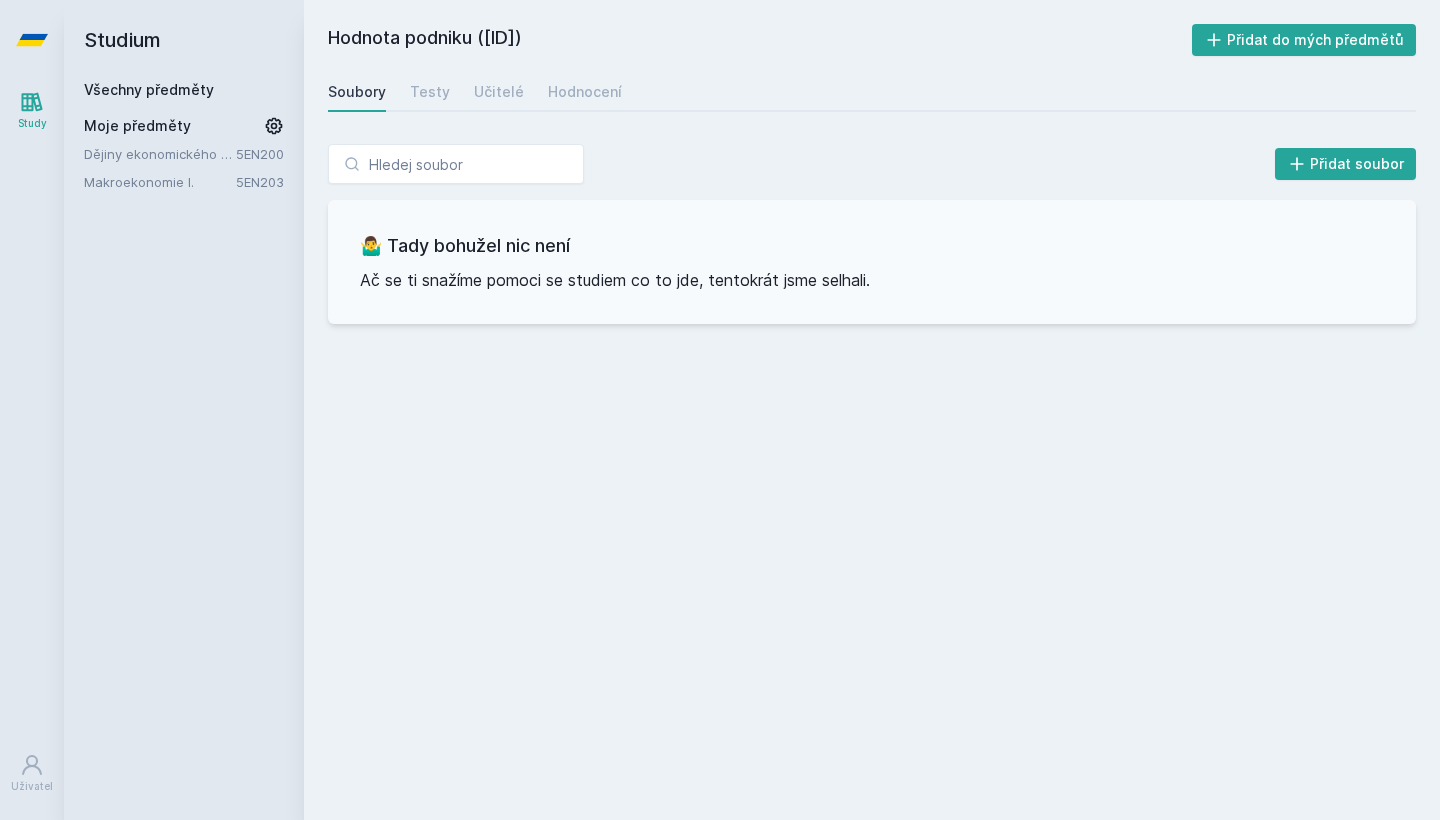 click on "Všechny předměty" at bounding box center (149, 89) 